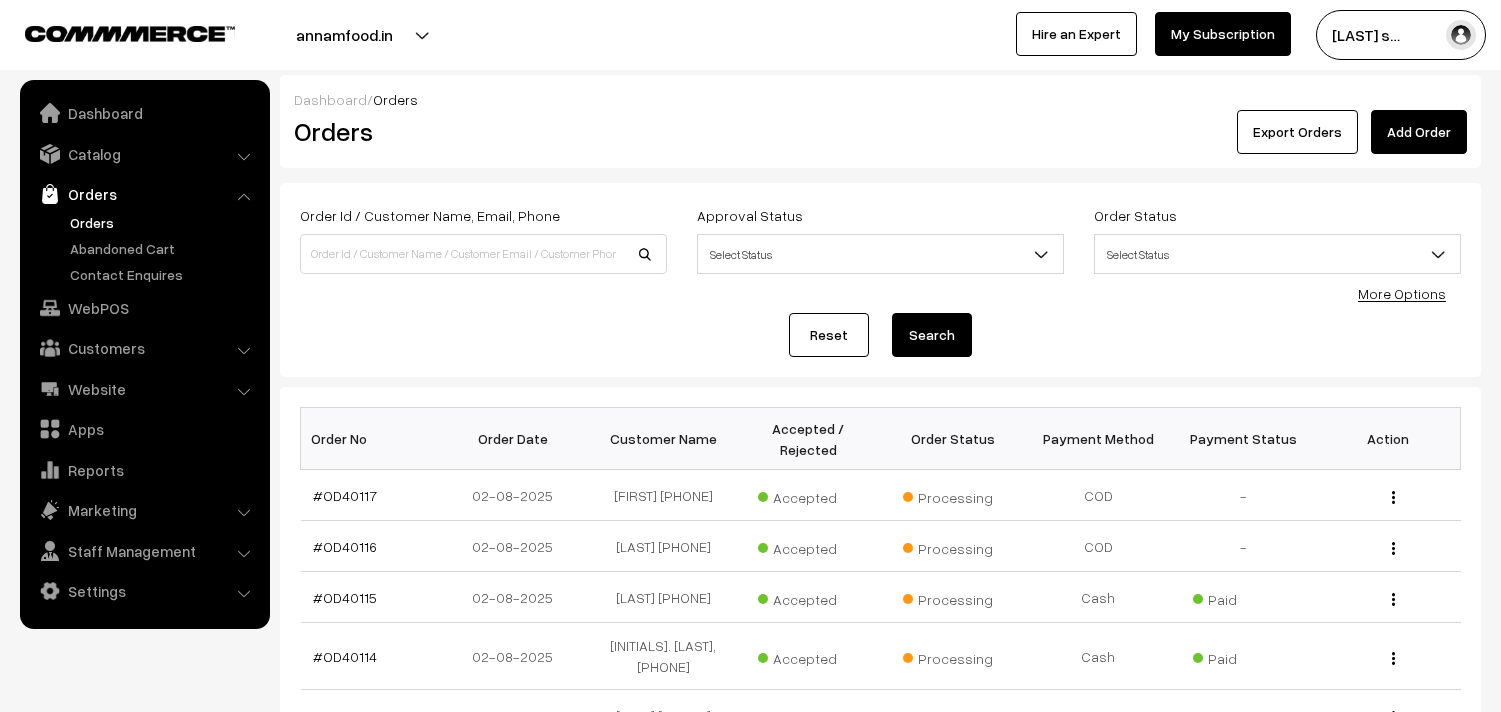 scroll, scrollTop: 0, scrollLeft: 0, axis: both 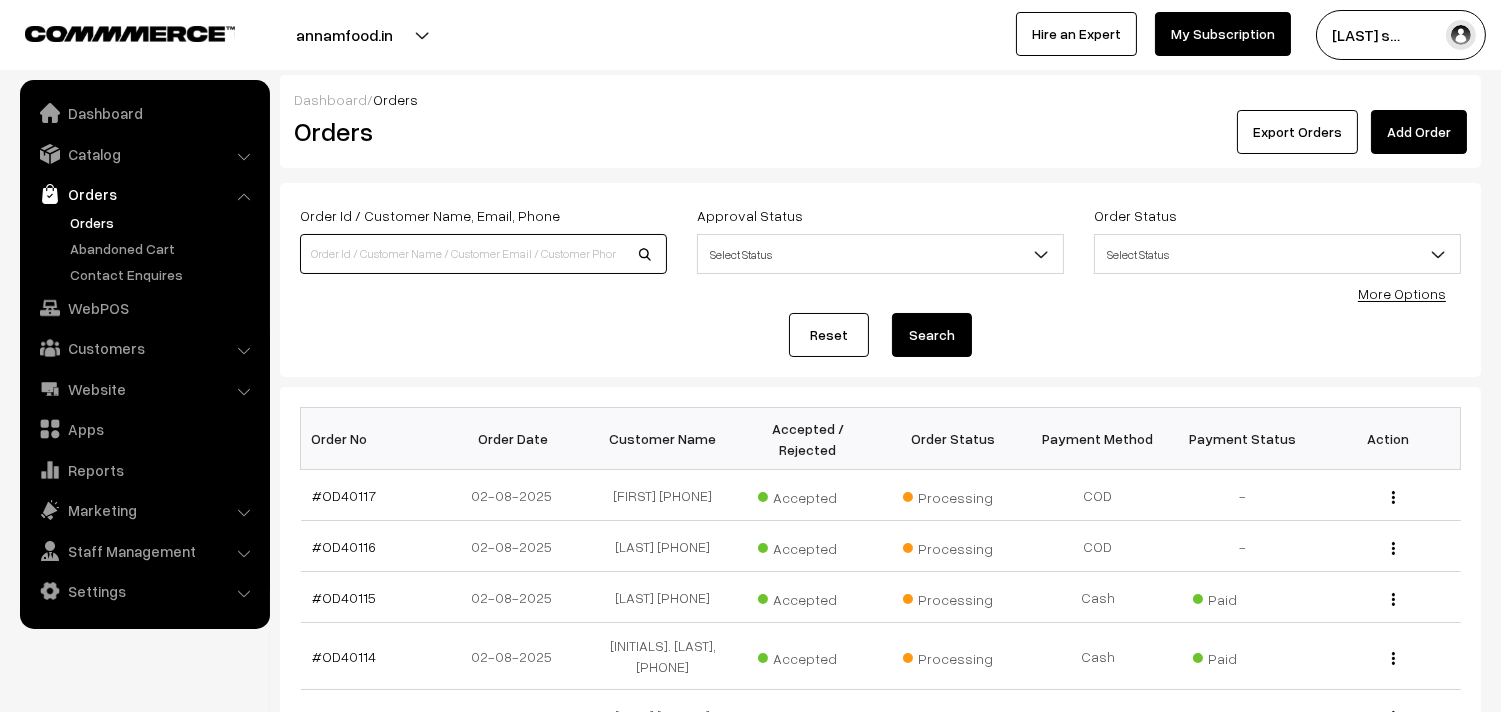 click at bounding box center [483, 254] 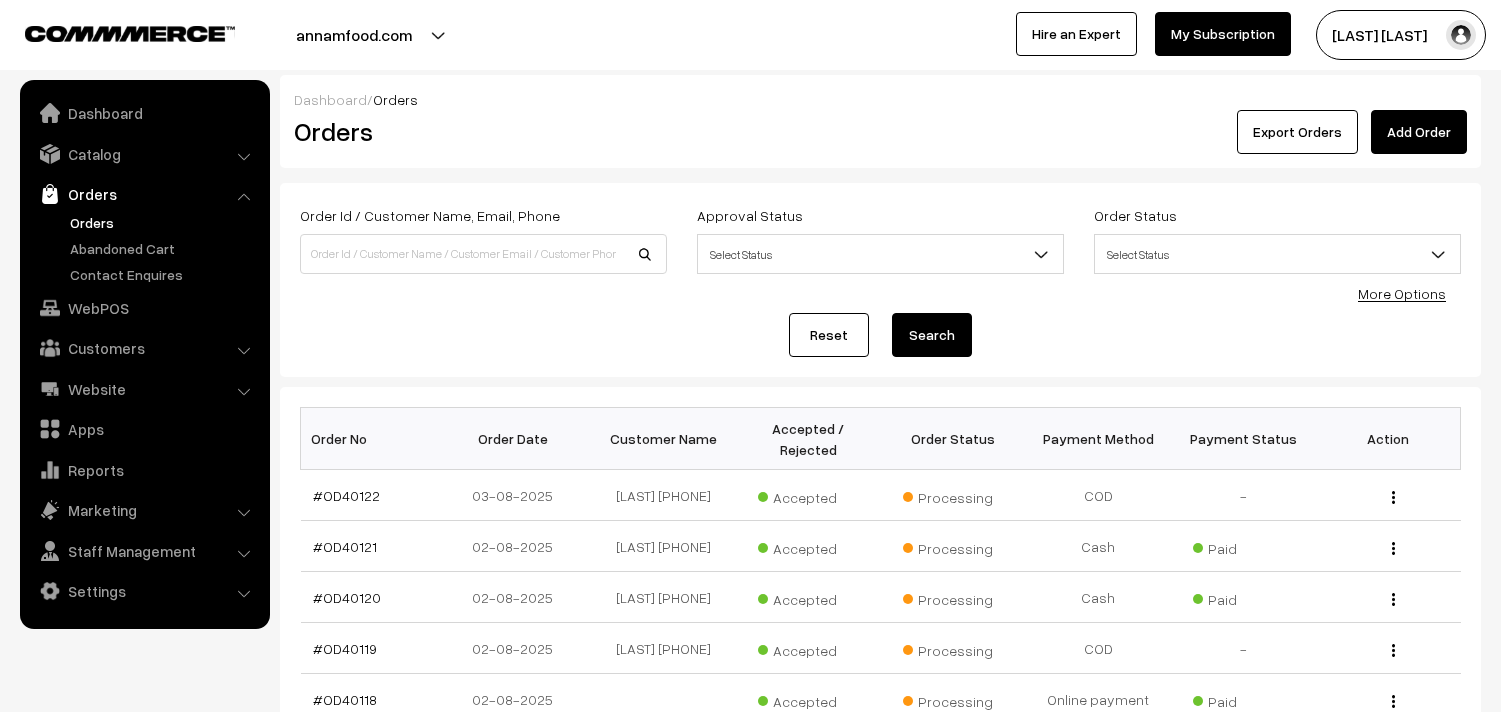 scroll, scrollTop: 0, scrollLeft: 0, axis: both 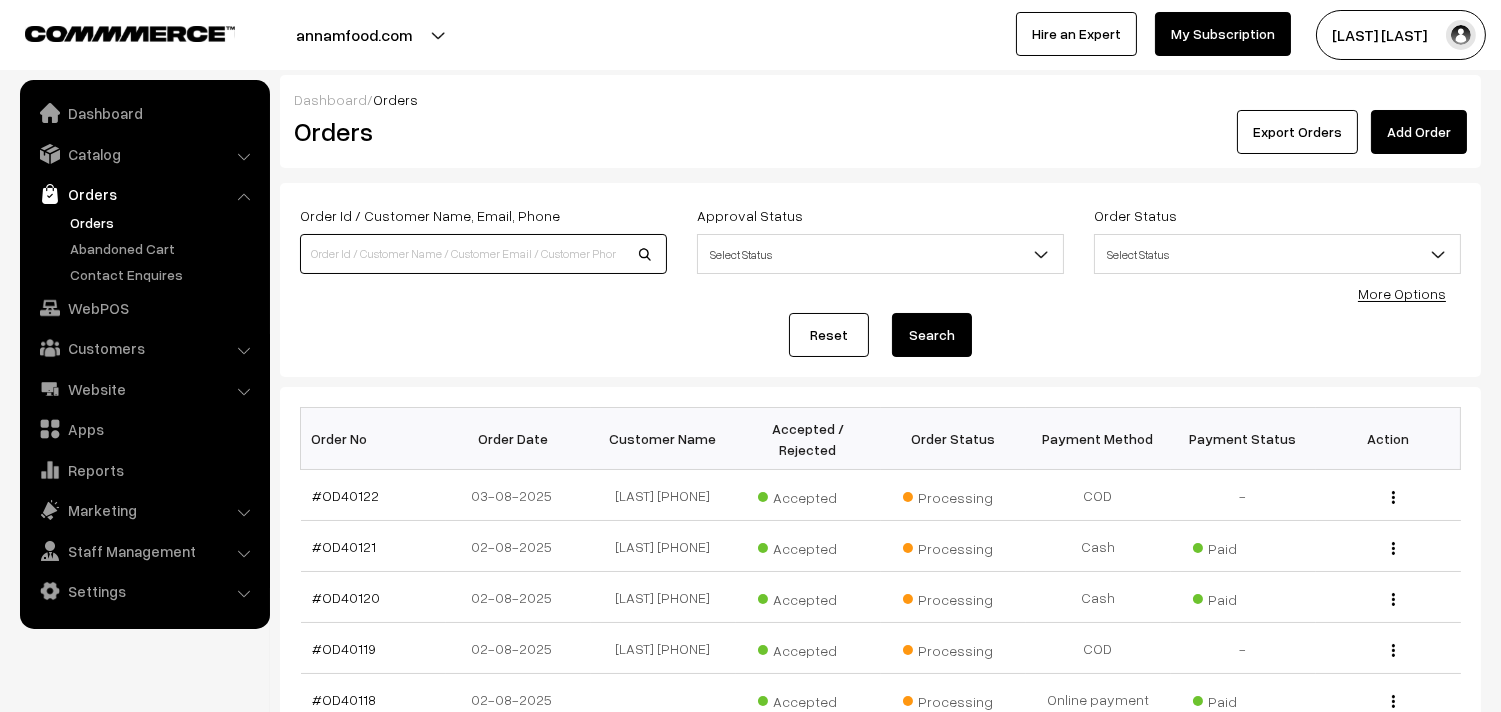 click at bounding box center [483, 254] 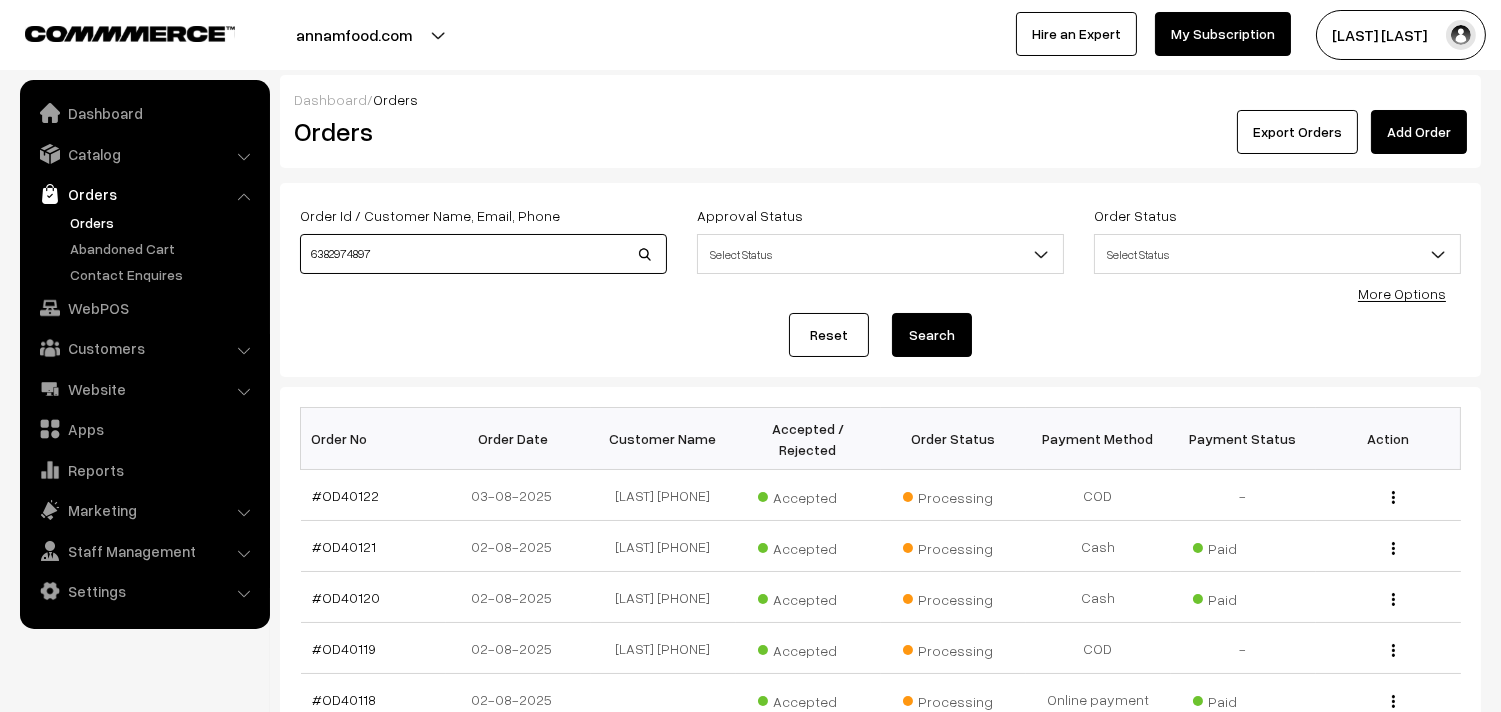 type on "6382974897" 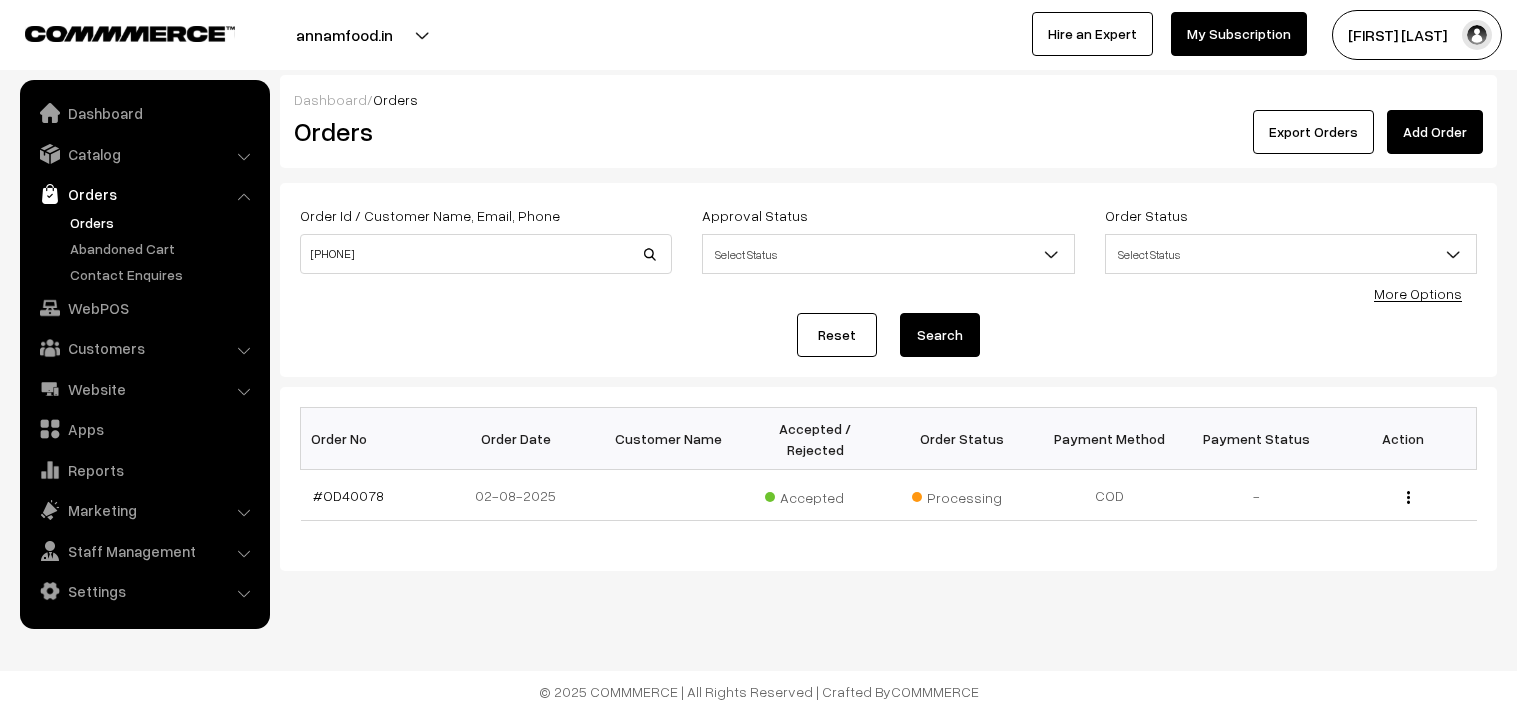 scroll, scrollTop: 0, scrollLeft: 0, axis: both 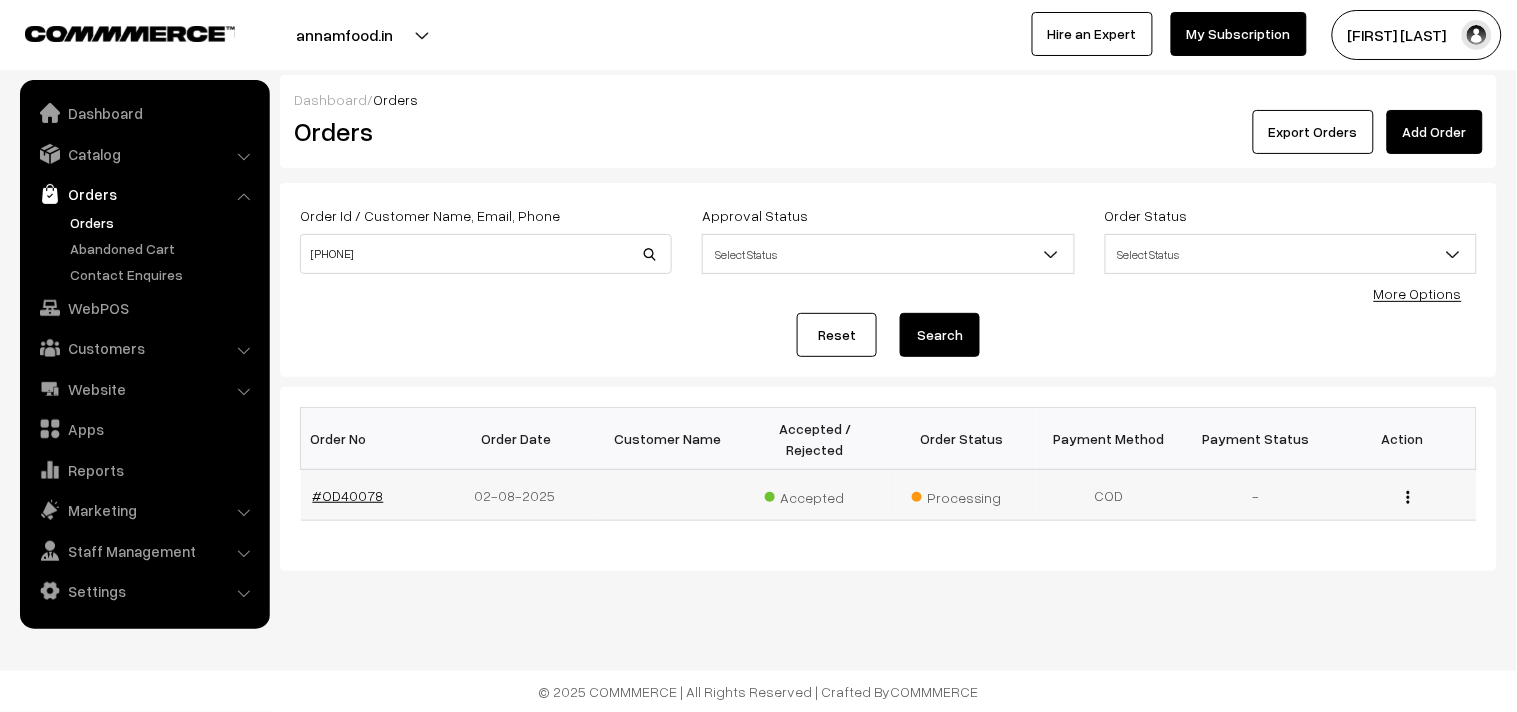 click on "#OD40078" at bounding box center [348, 495] 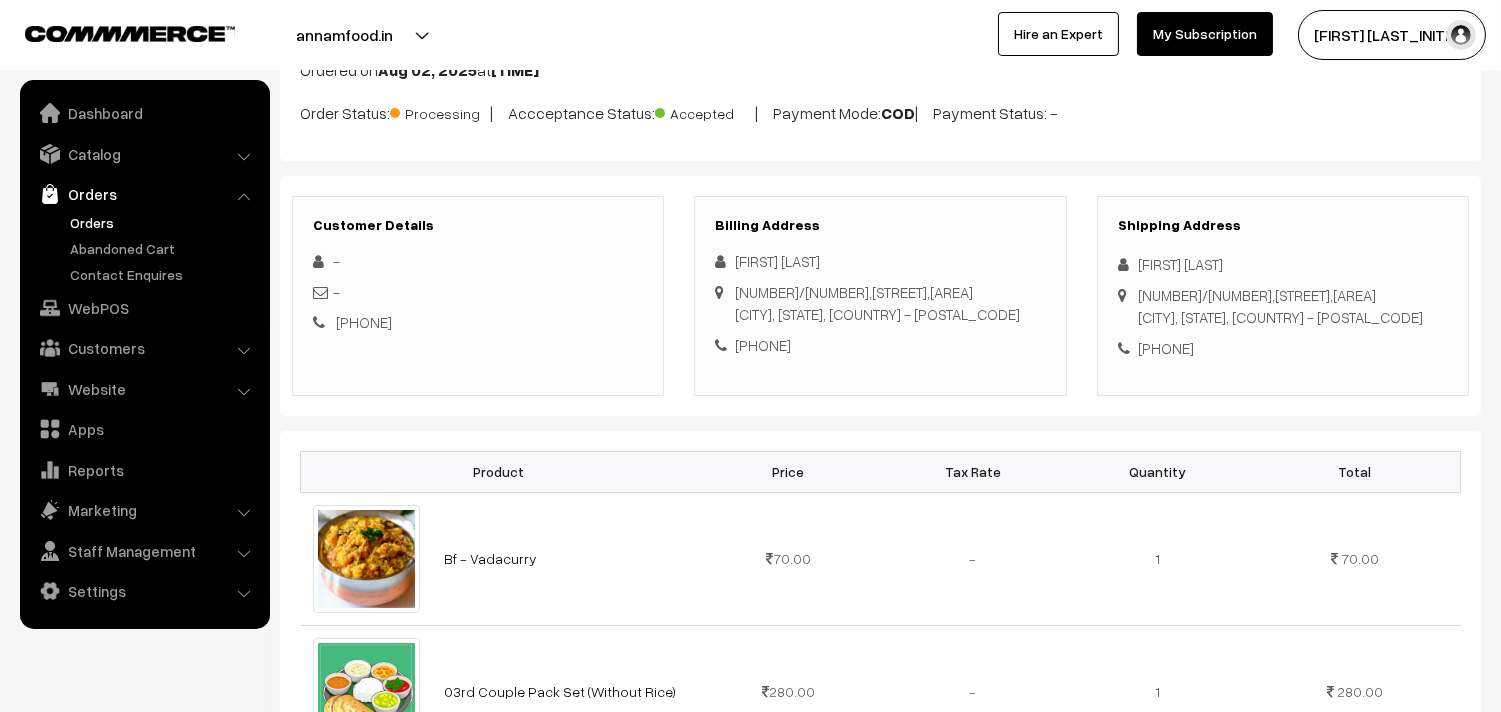 scroll, scrollTop: 0, scrollLeft: 0, axis: both 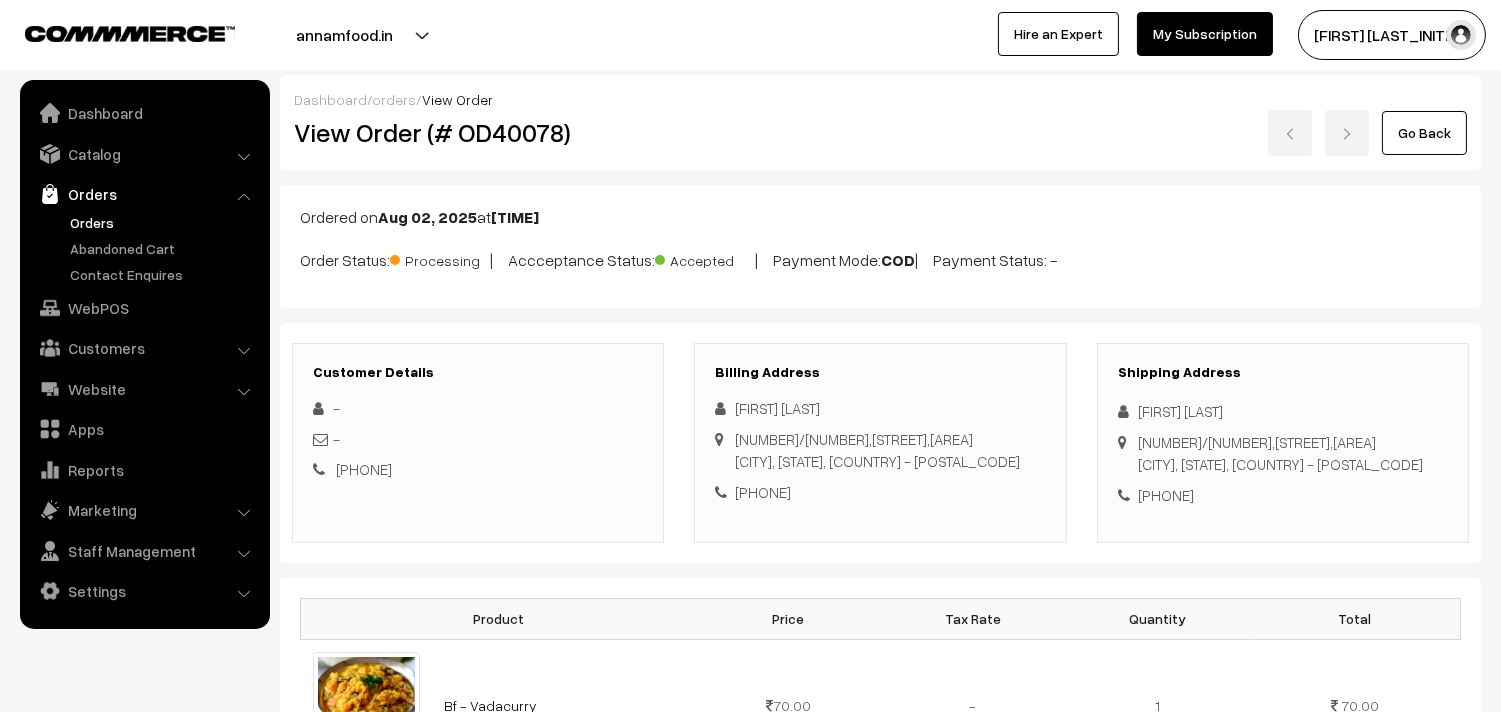 drag, startPoint x: 847, startPoint y: 494, endPoint x: 761, endPoint y: 497, distance: 86.05231 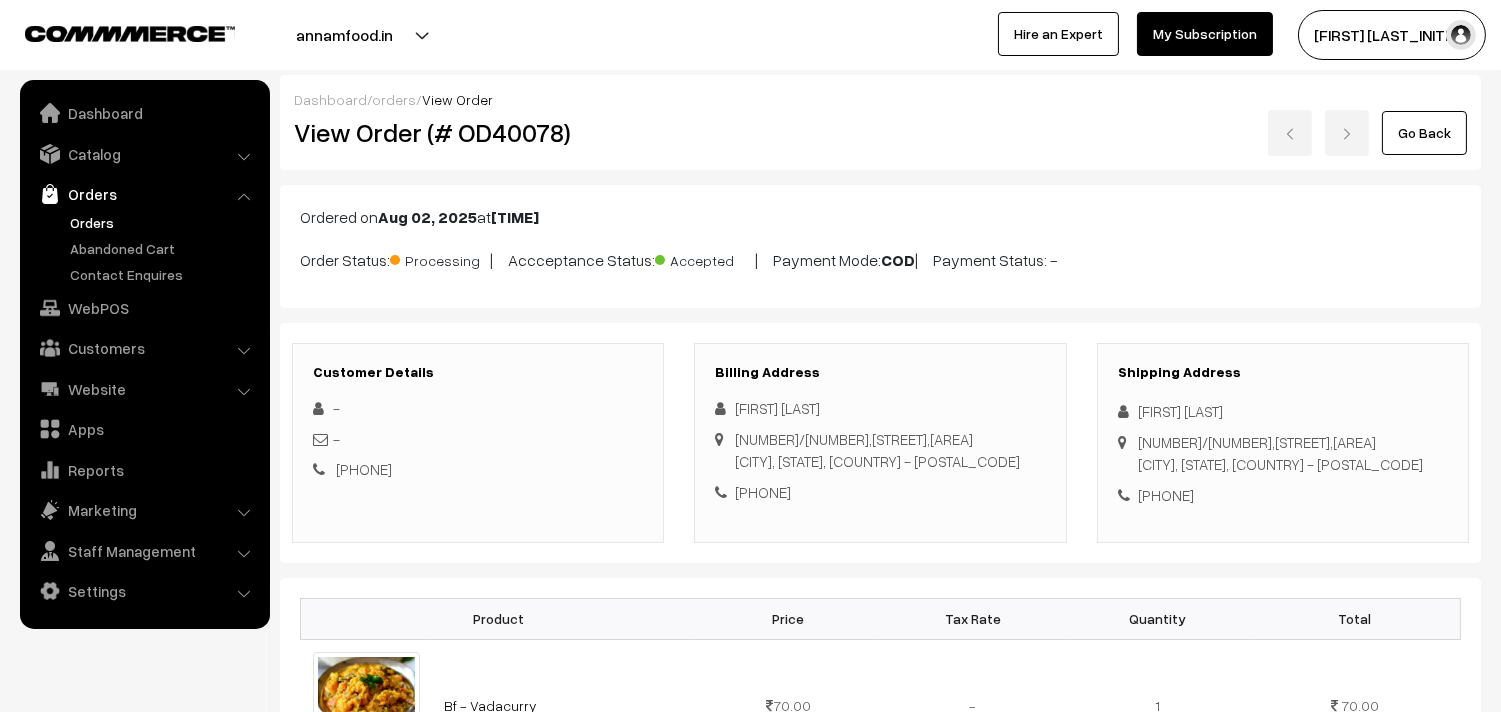 click on "Orders" at bounding box center [164, 222] 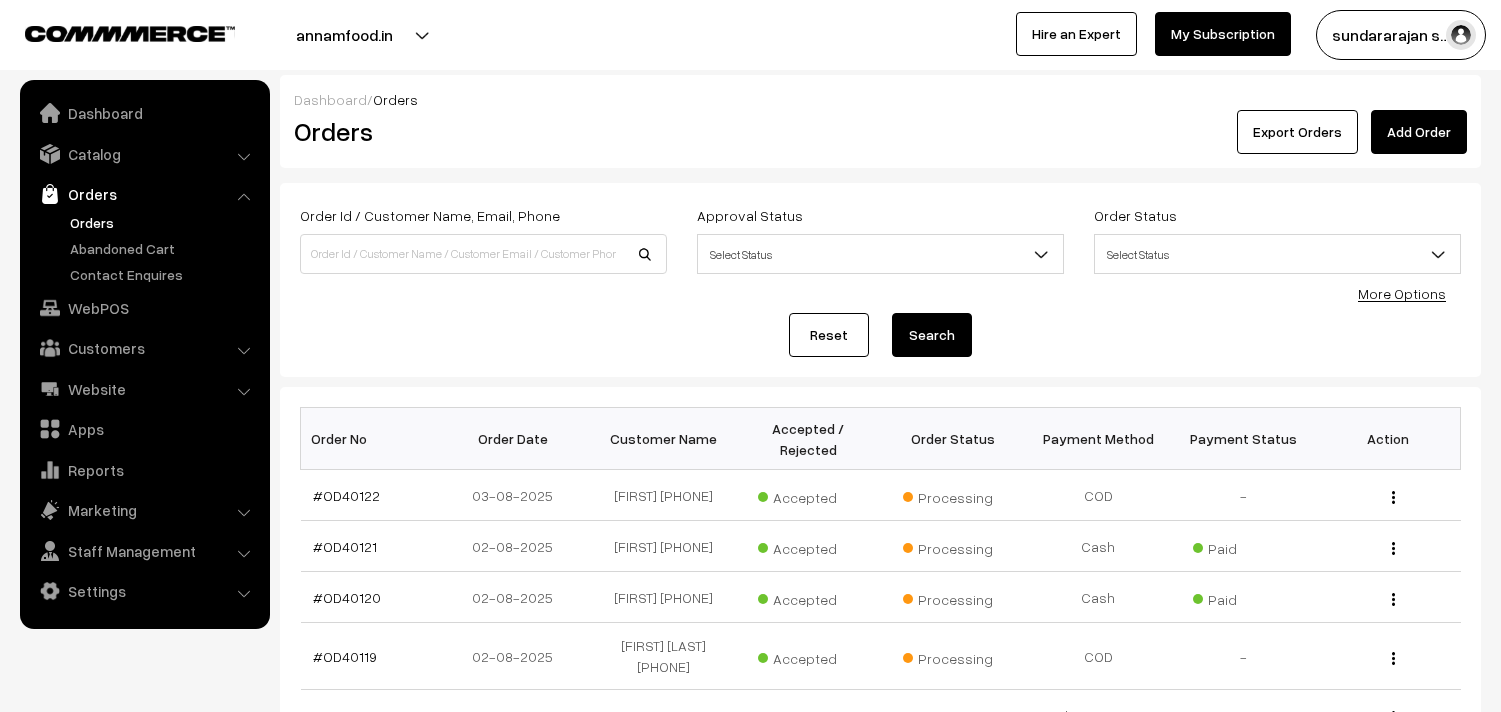 scroll, scrollTop: 0, scrollLeft: 0, axis: both 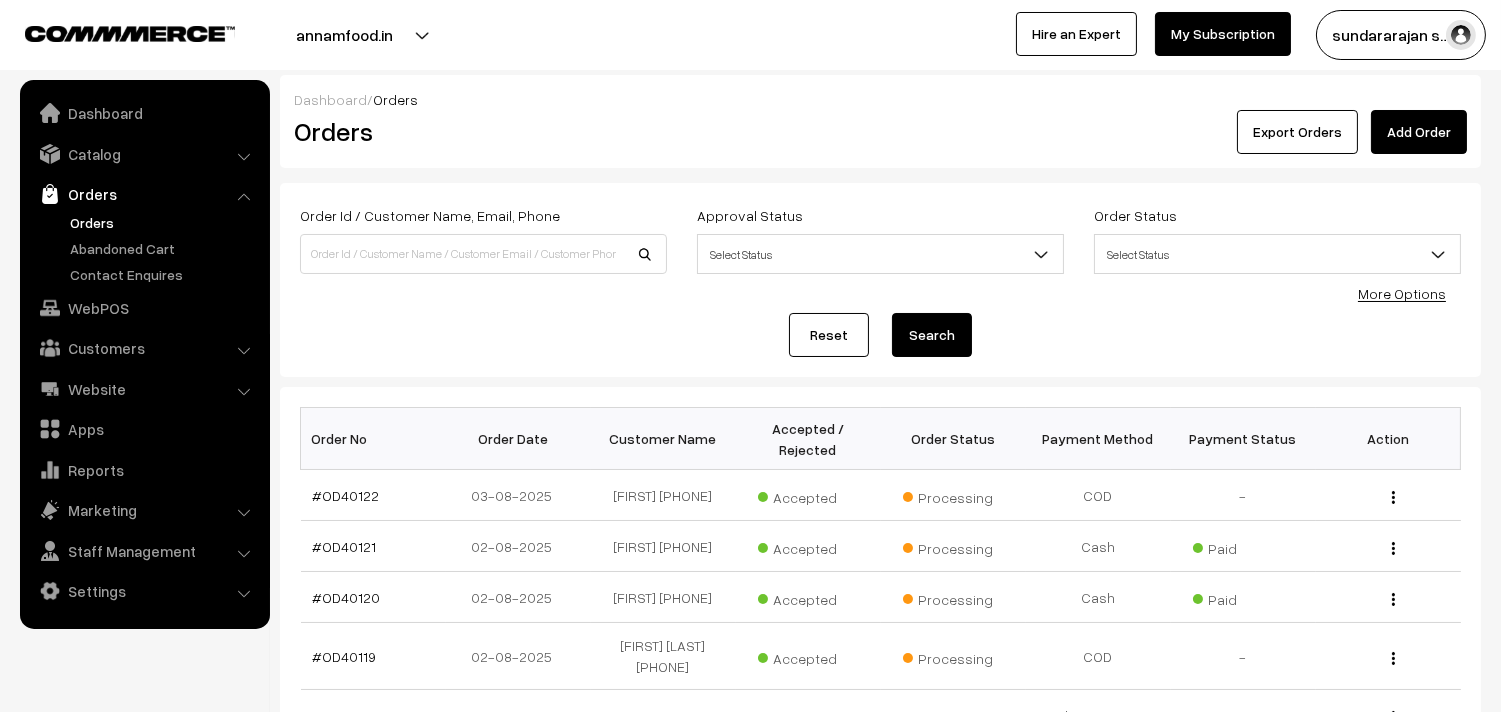 click on "Order Id / Customer Name, Email, Phone" at bounding box center (483, 238) 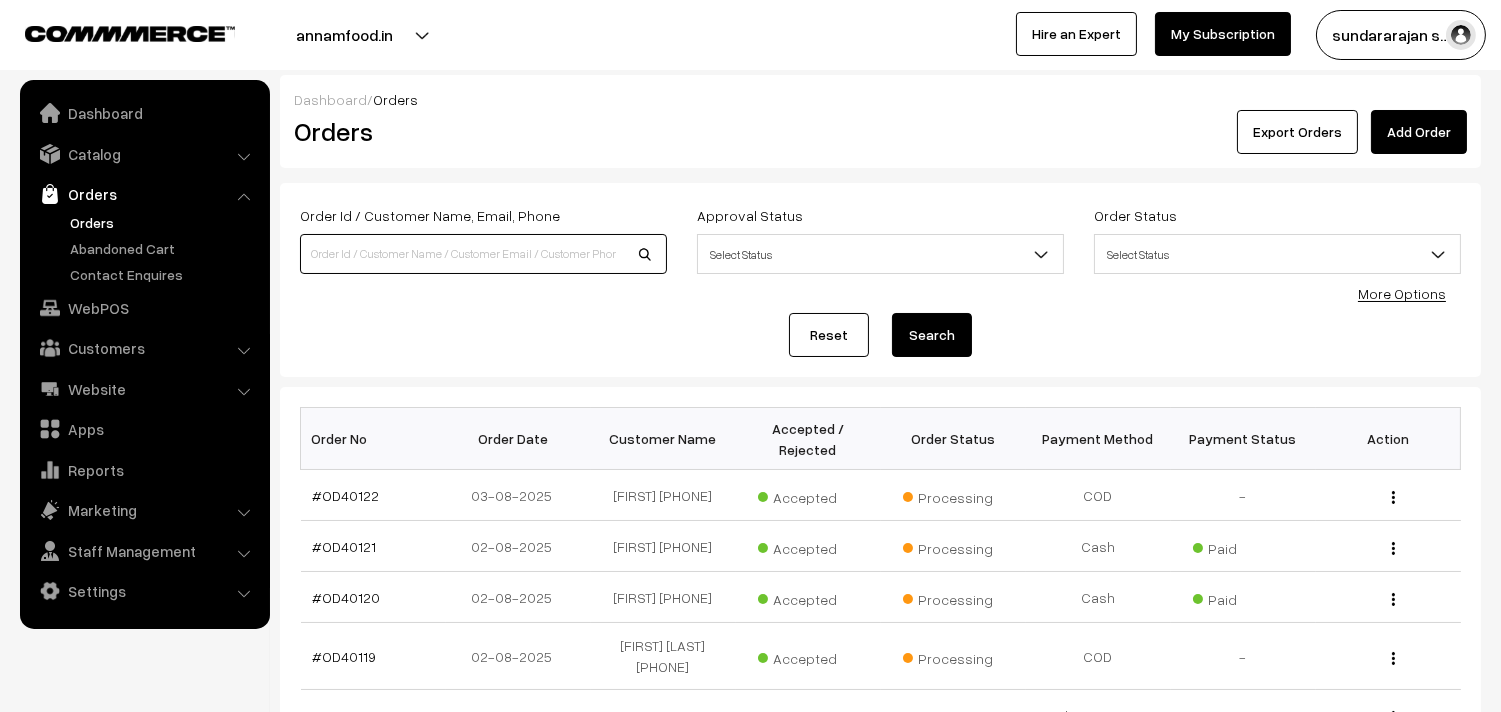 click at bounding box center [483, 254] 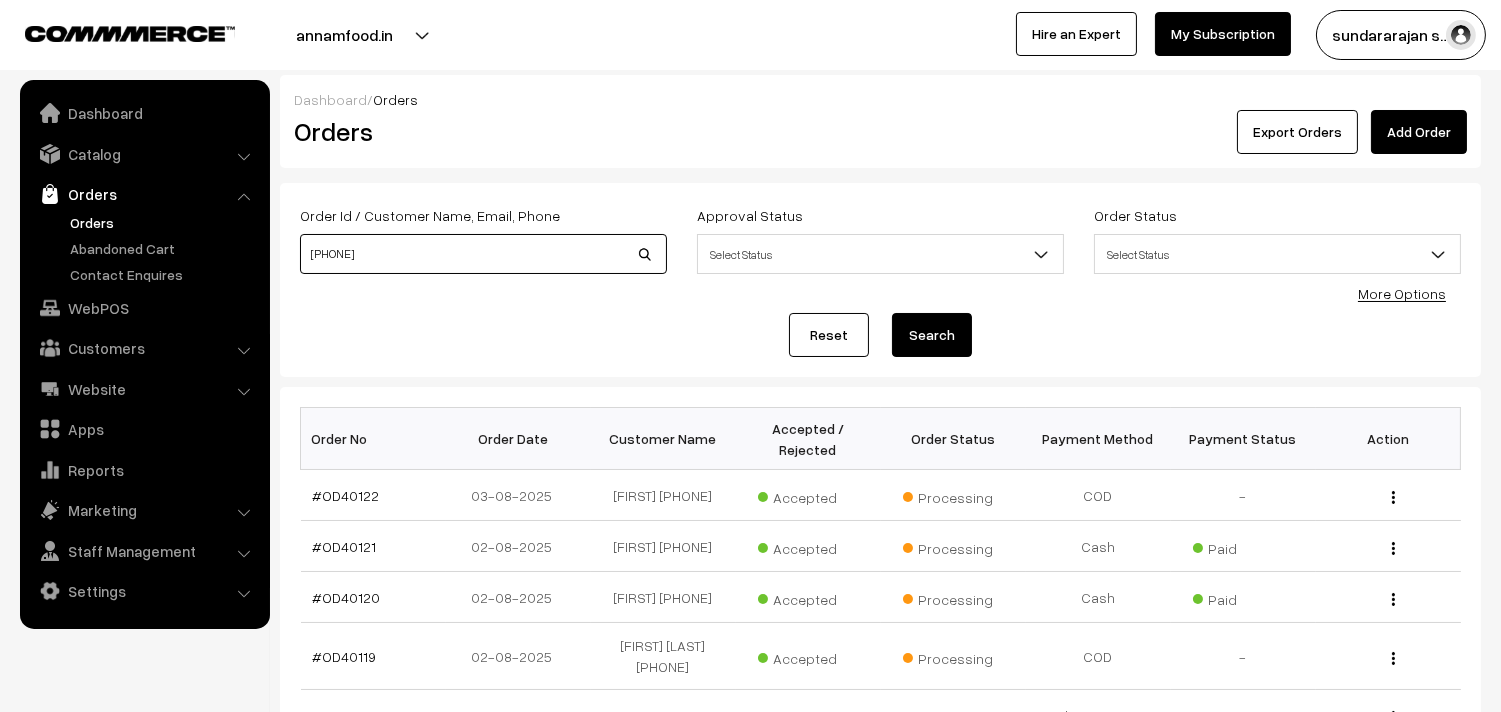 type on "7339045272" 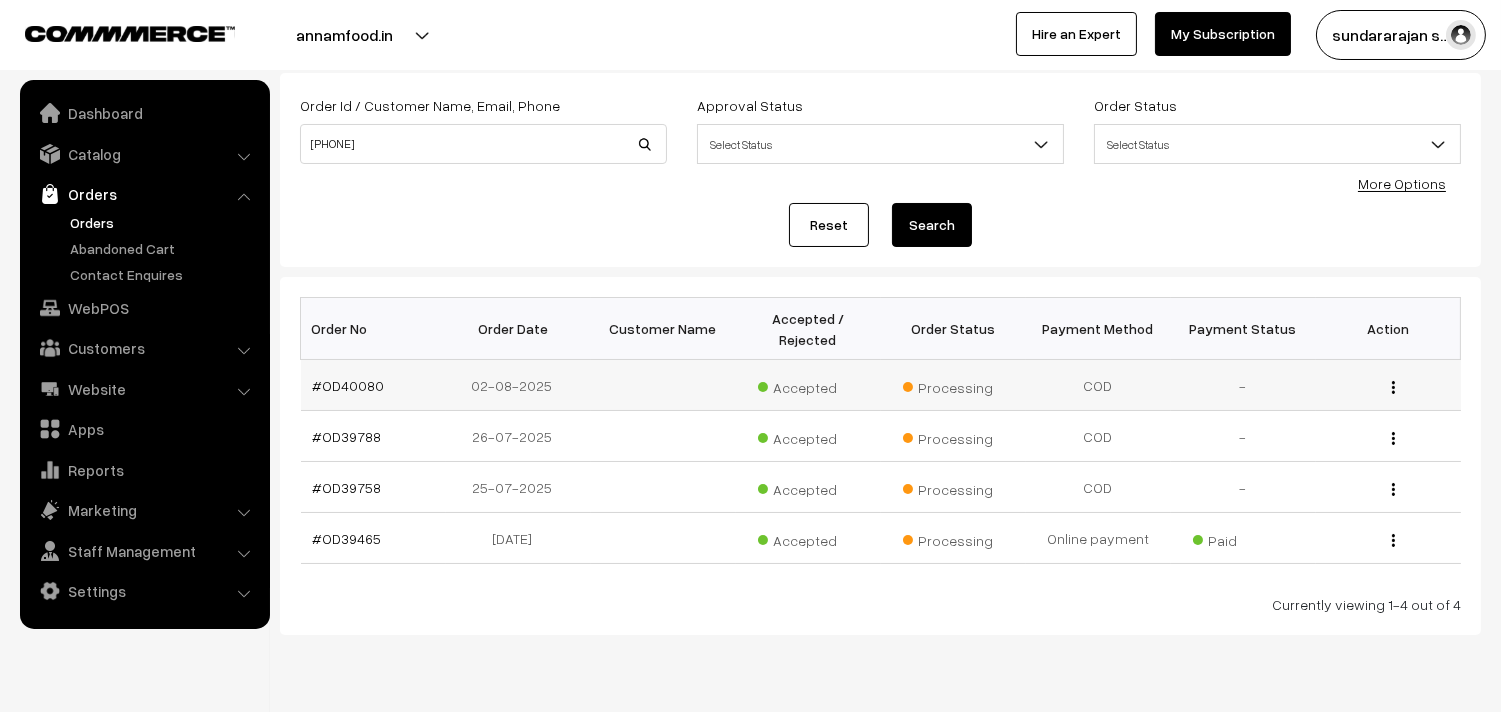 scroll, scrollTop: 111, scrollLeft: 0, axis: vertical 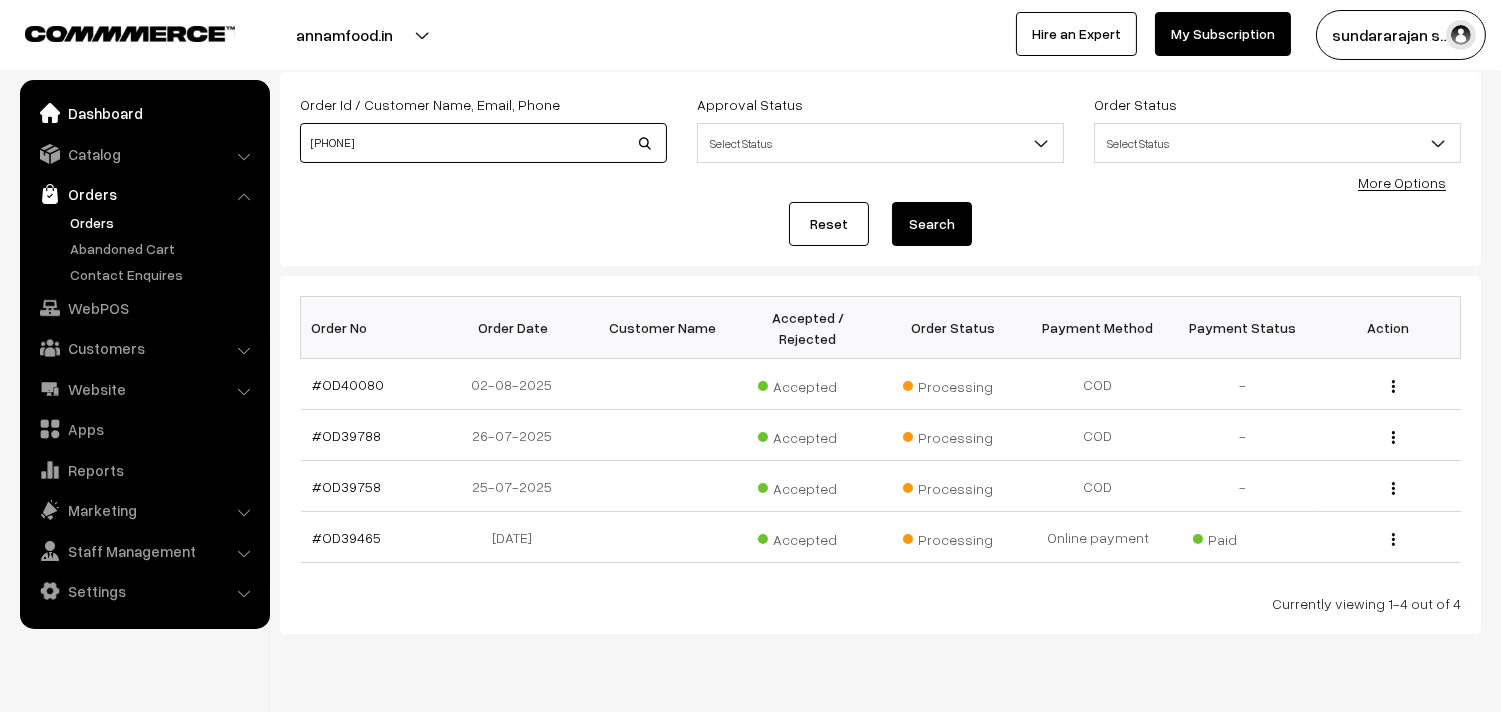 drag, startPoint x: 430, startPoint y: 153, endPoint x: 158, endPoint y: 124, distance: 273.5416 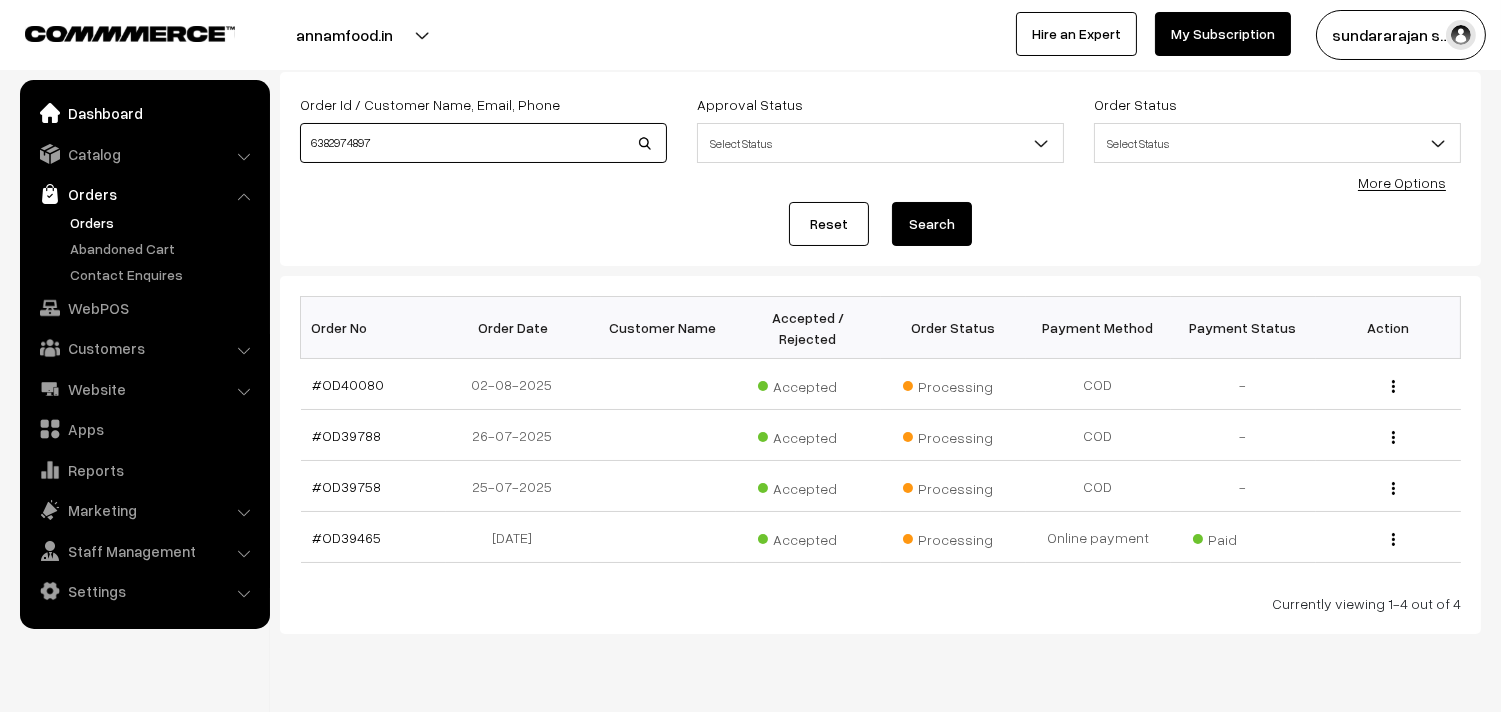 type on "6382974897" 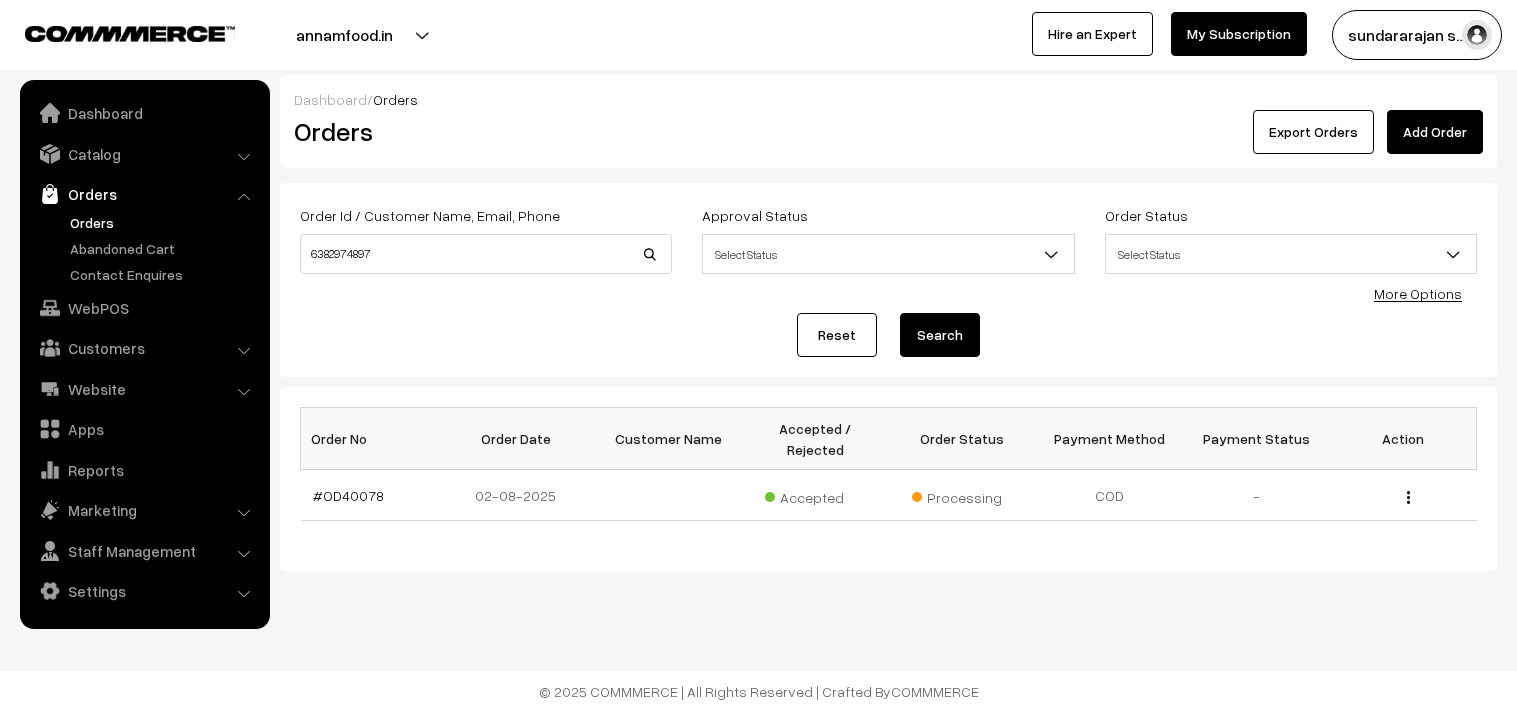 scroll, scrollTop: 0, scrollLeft: 0, axis: both 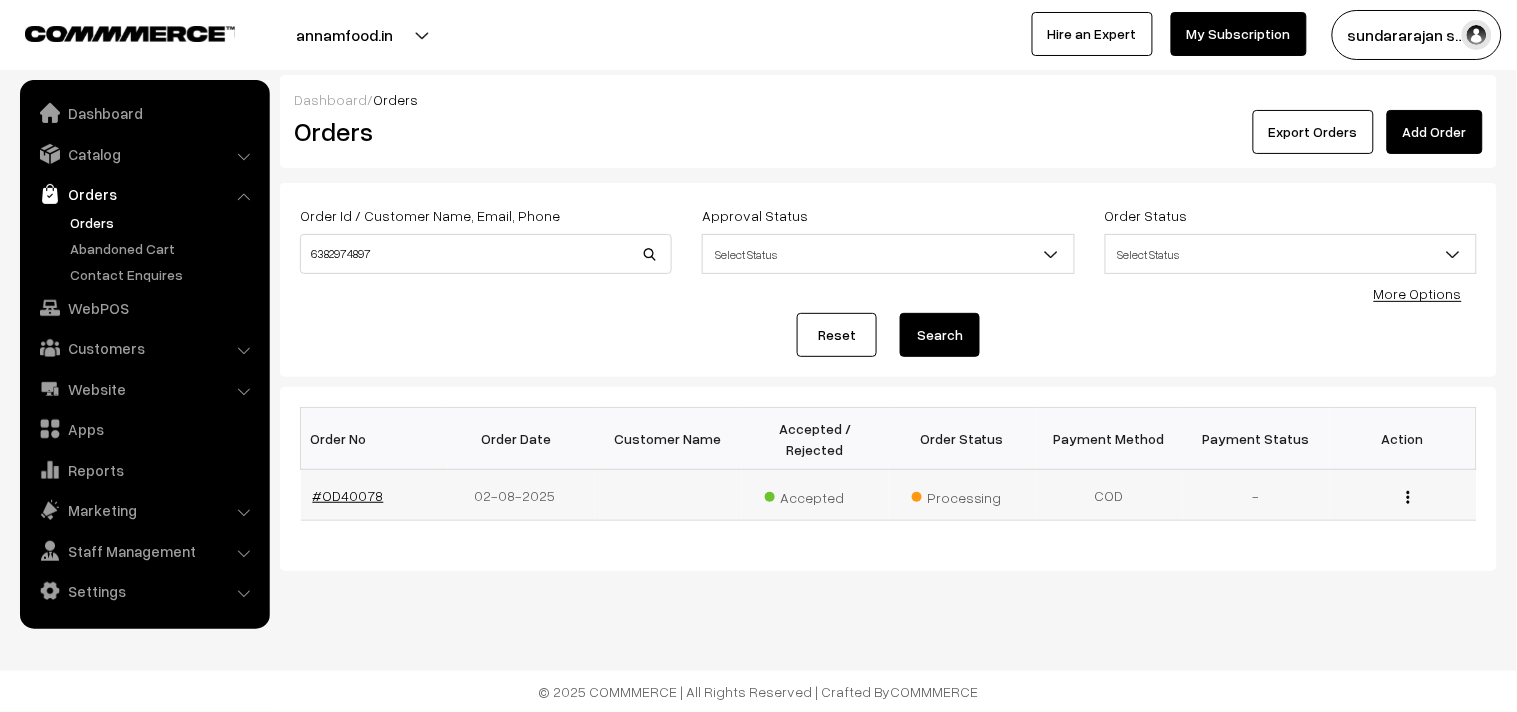 click on "#OD40078" at bounding box center (348, 495) 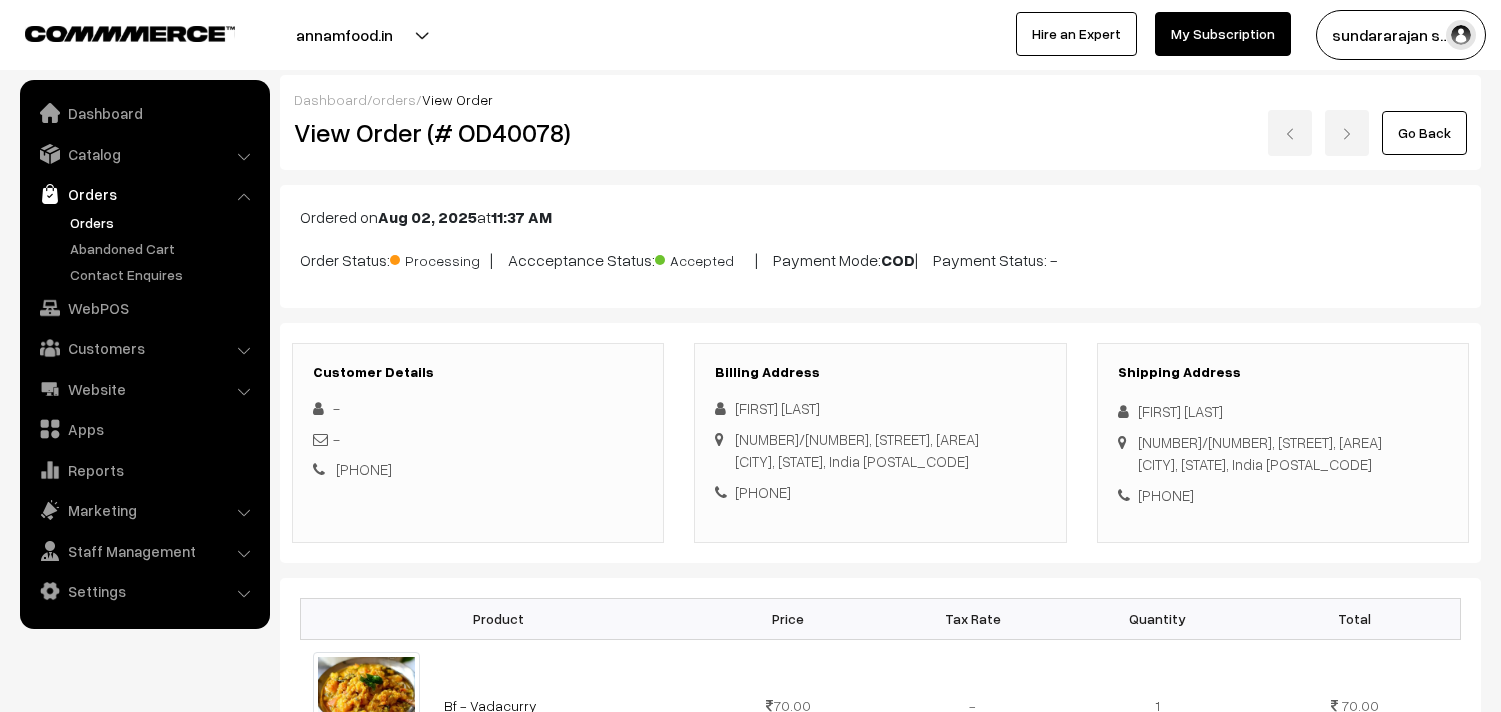 scroll, scrollTop: 0, scrollLeft: 0, axis: both 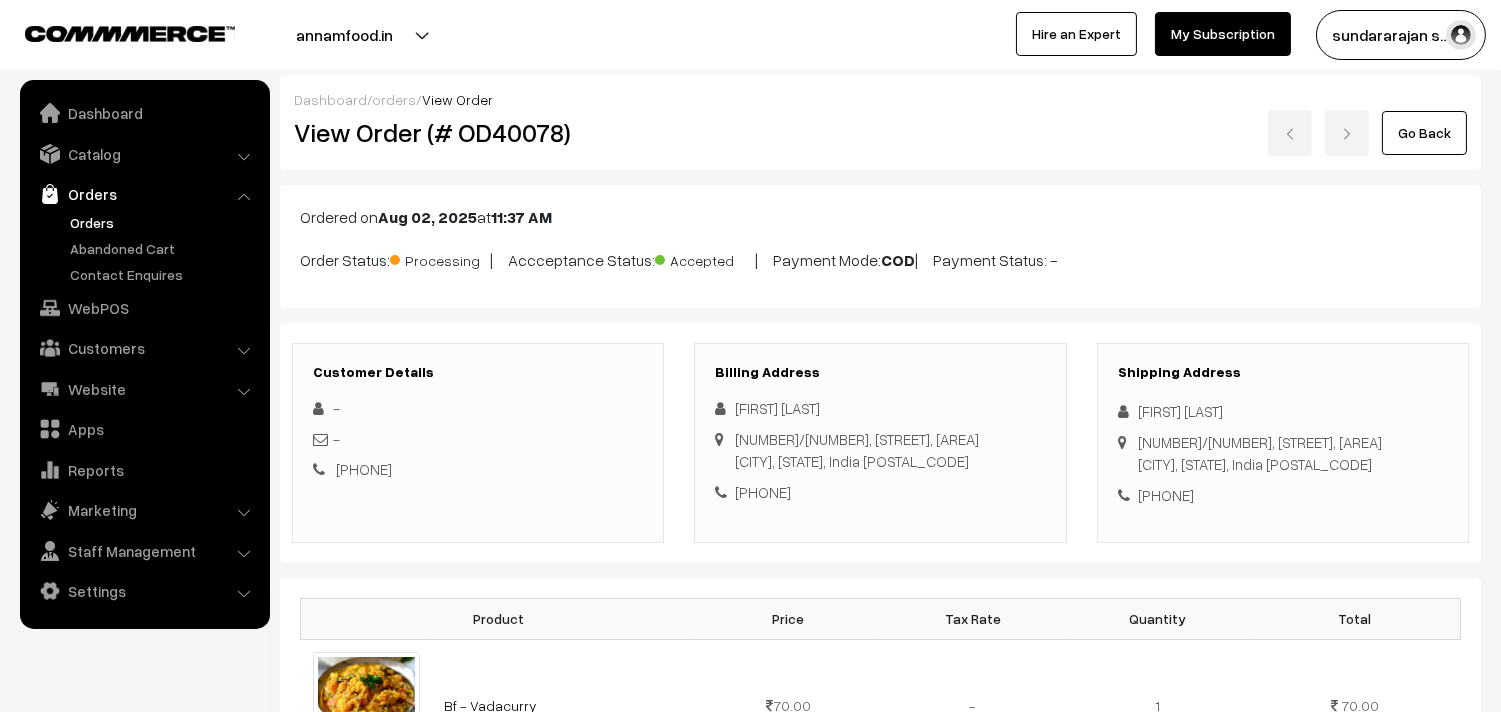drag, startPoint x: 860, startPoint y: 413, endPoint x: 736, endPoint y: 412, distance: 124.004036 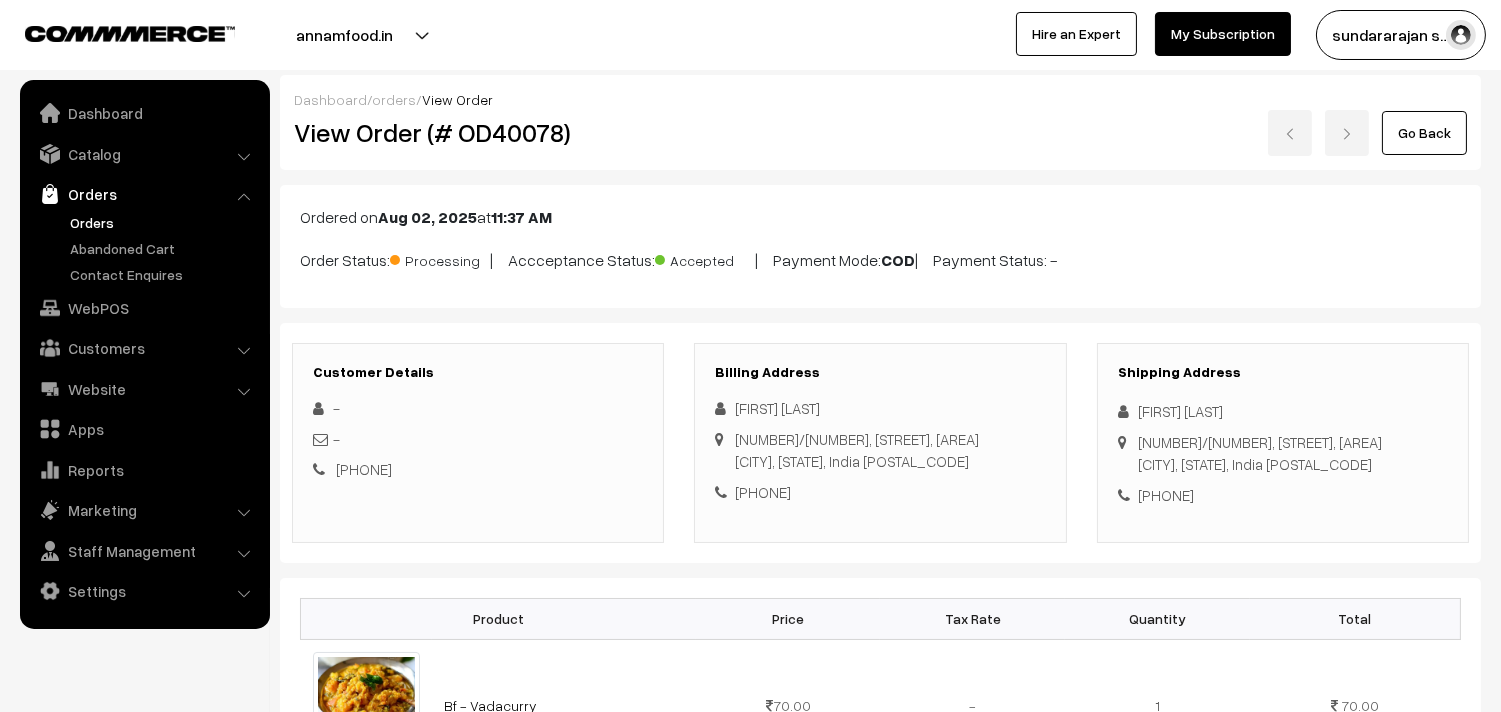 click on "Customer Details
-
-
+91 6382974897" at bounding box center (478, 443) 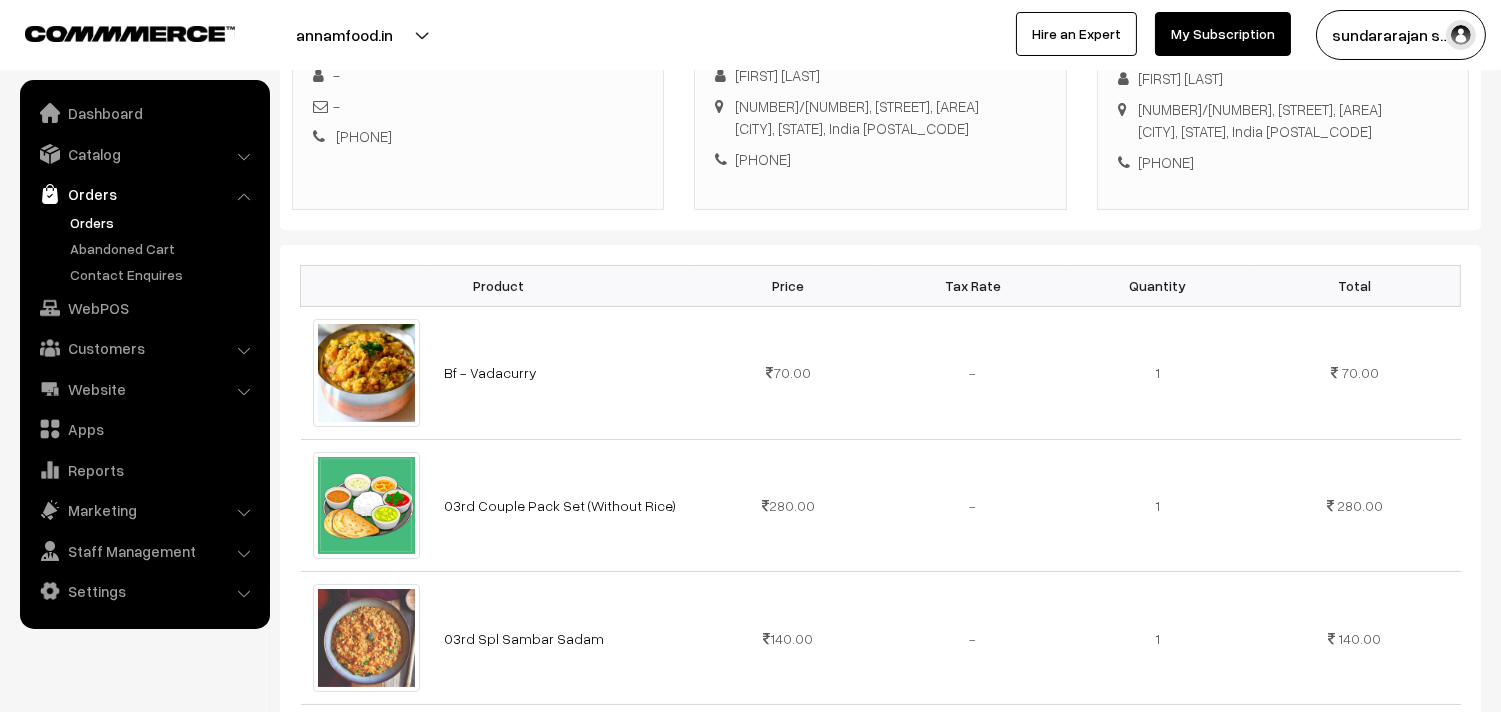 drag, startPoint x: 777, startPoint y: 104, endPoint x: 870, endPoint y: 104, distance: 93 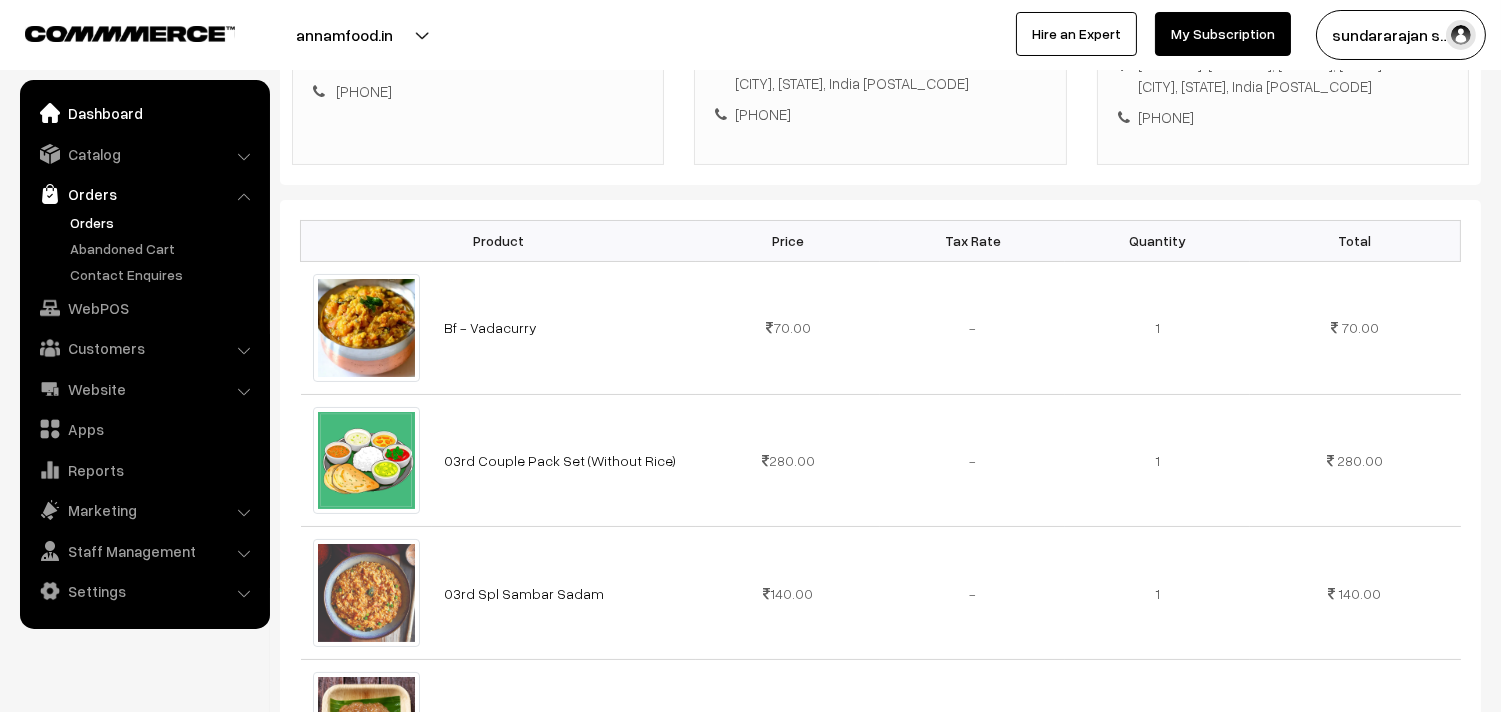 scroll, scrollTop: 111, scrollLeft: 0, axis: vertical 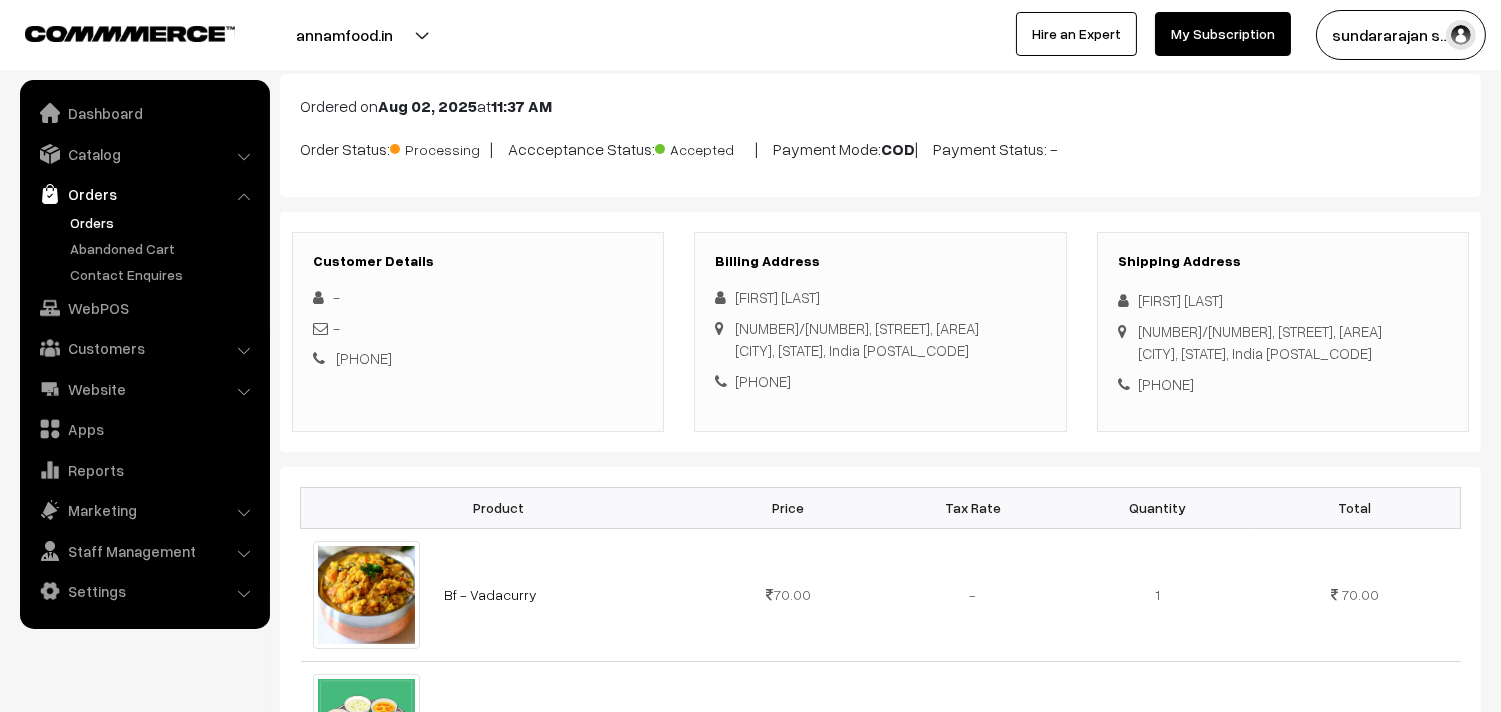 click on "Orders" at bounding box center [164, 222] 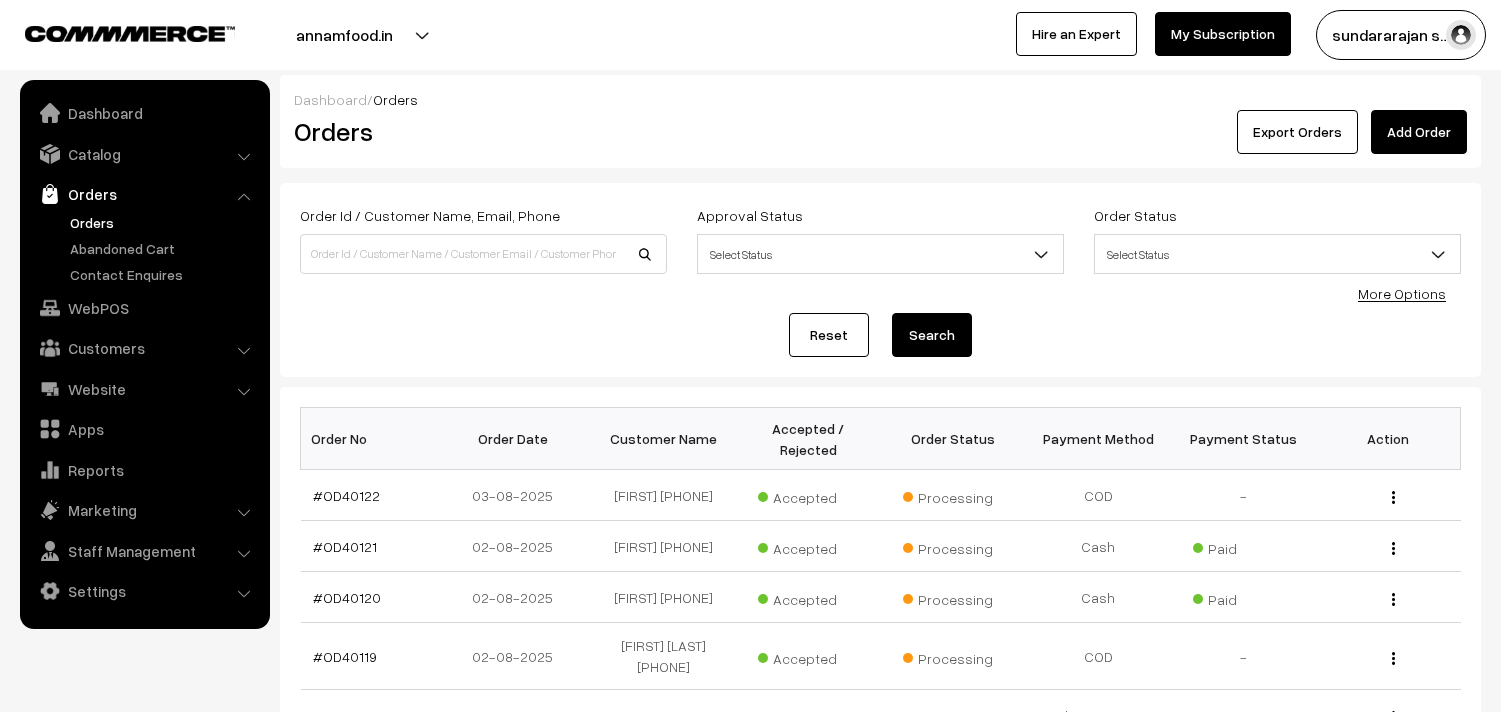 scroll, scrollTop: 0, scrollLeft: 0, axis: both 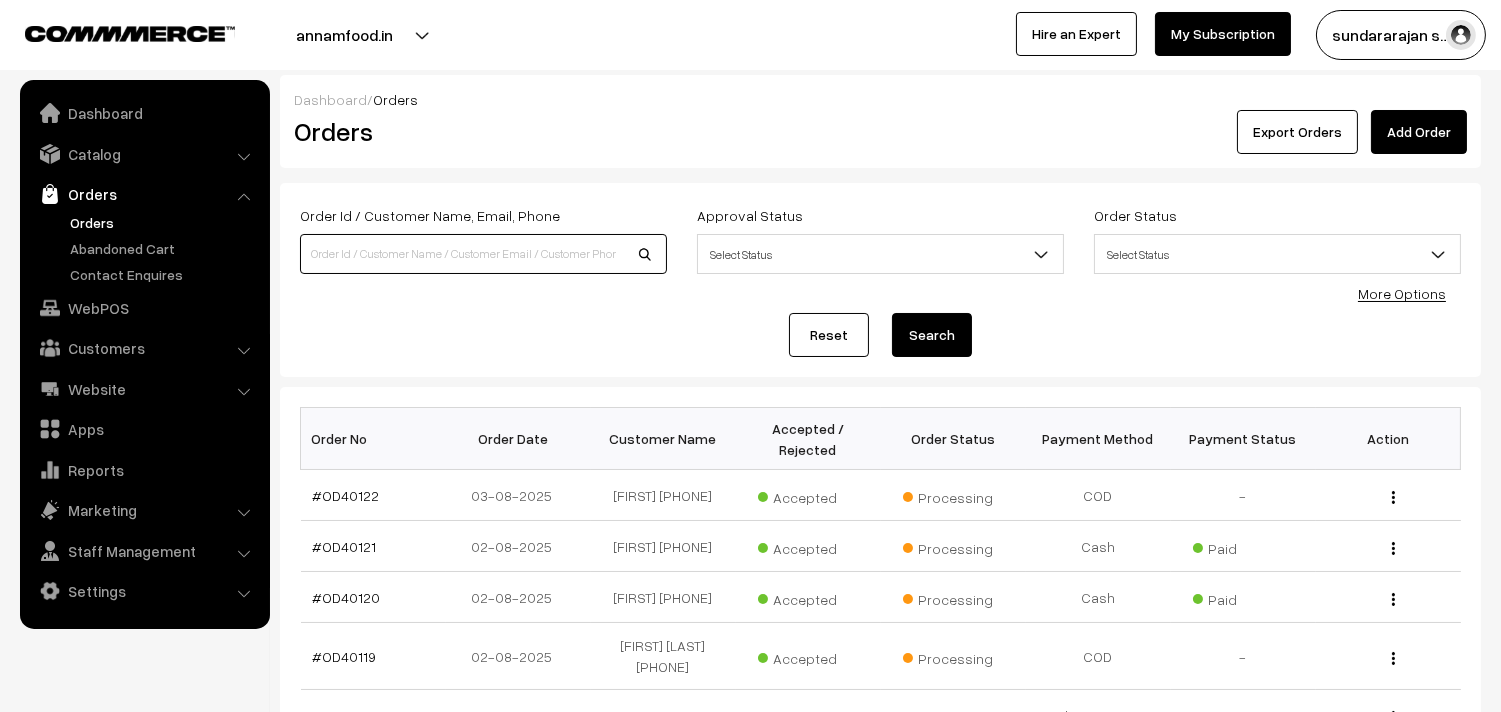 click at bounding box center [483, 254] 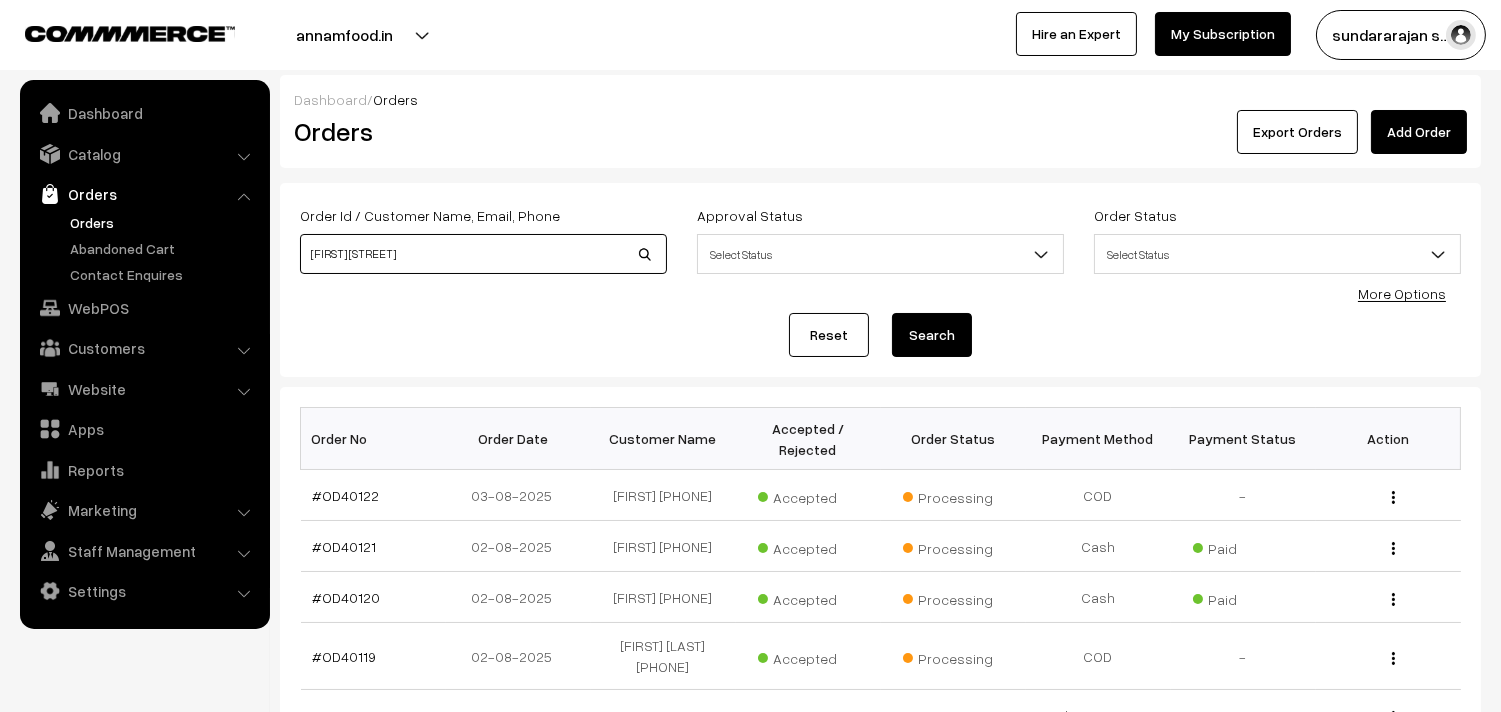 type on "moorthy street," 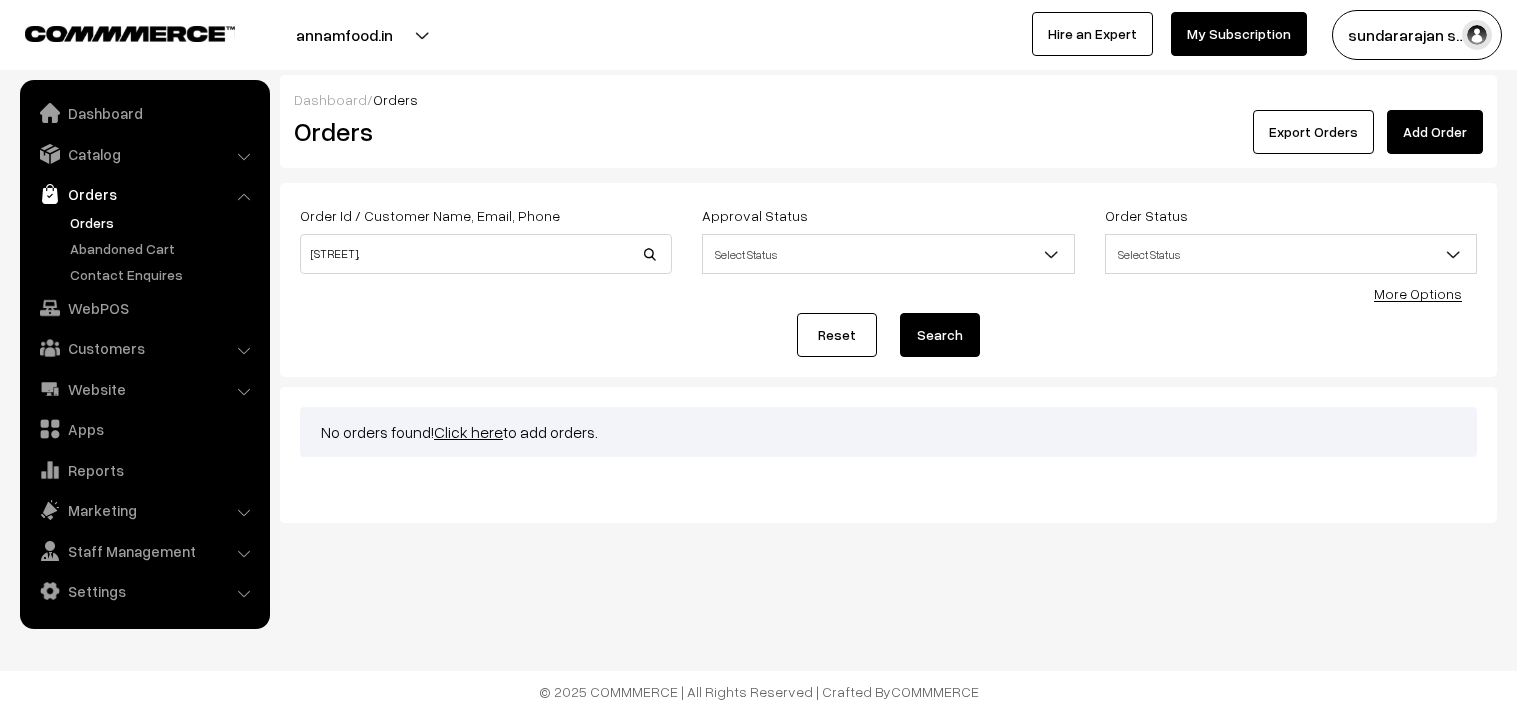 scroll, scrollTop: 0, scrollLeft: 0, axis: both 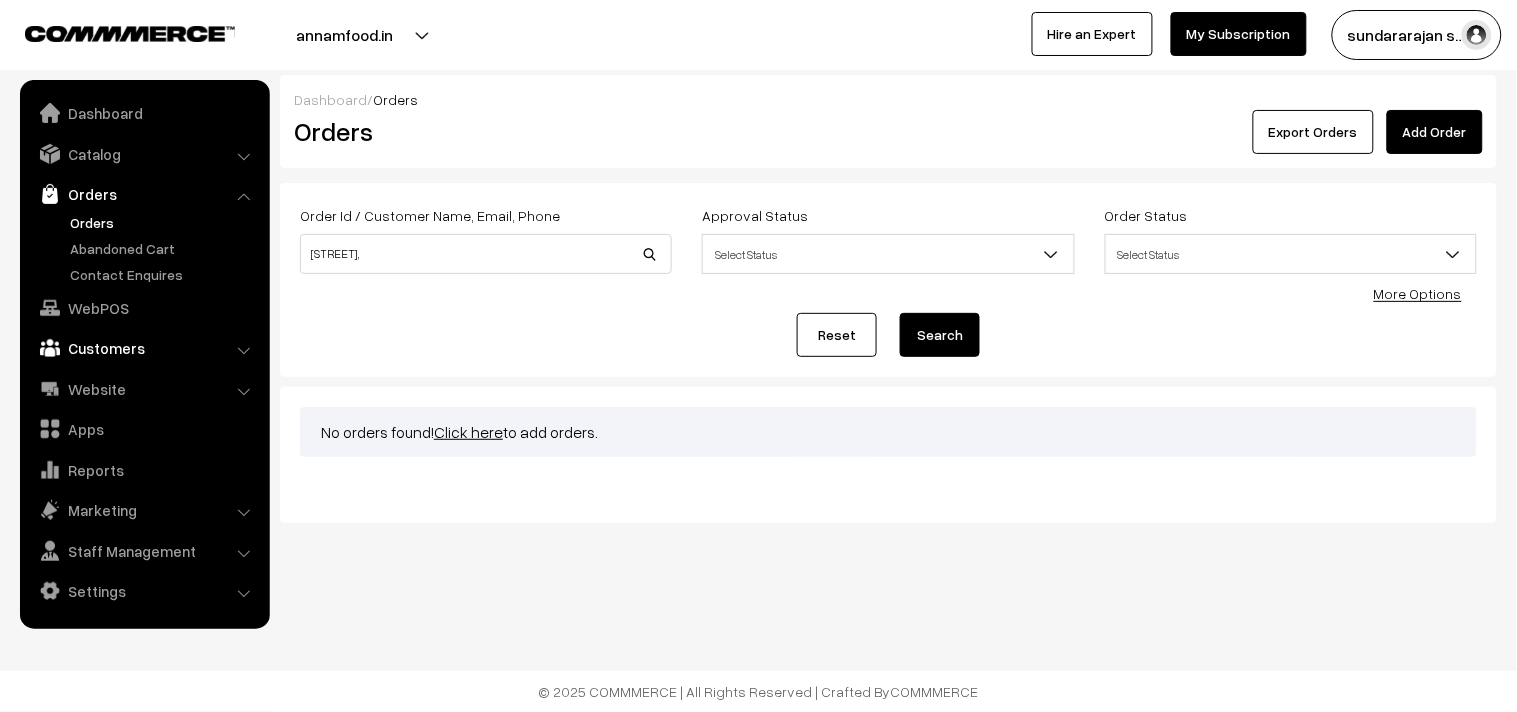click on "Customers" at bounding box center (144, 348) 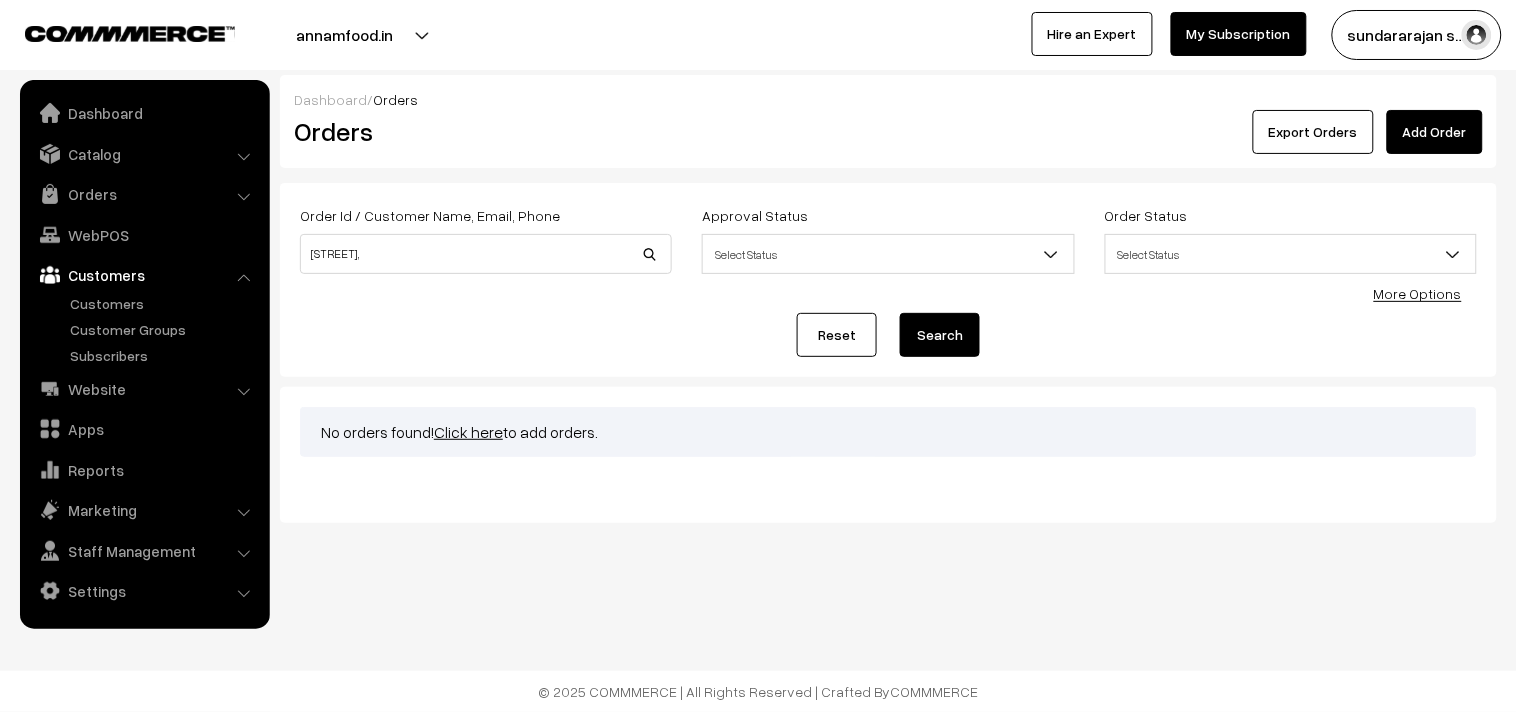 click on "Customers" at bounding box center [144, 275] 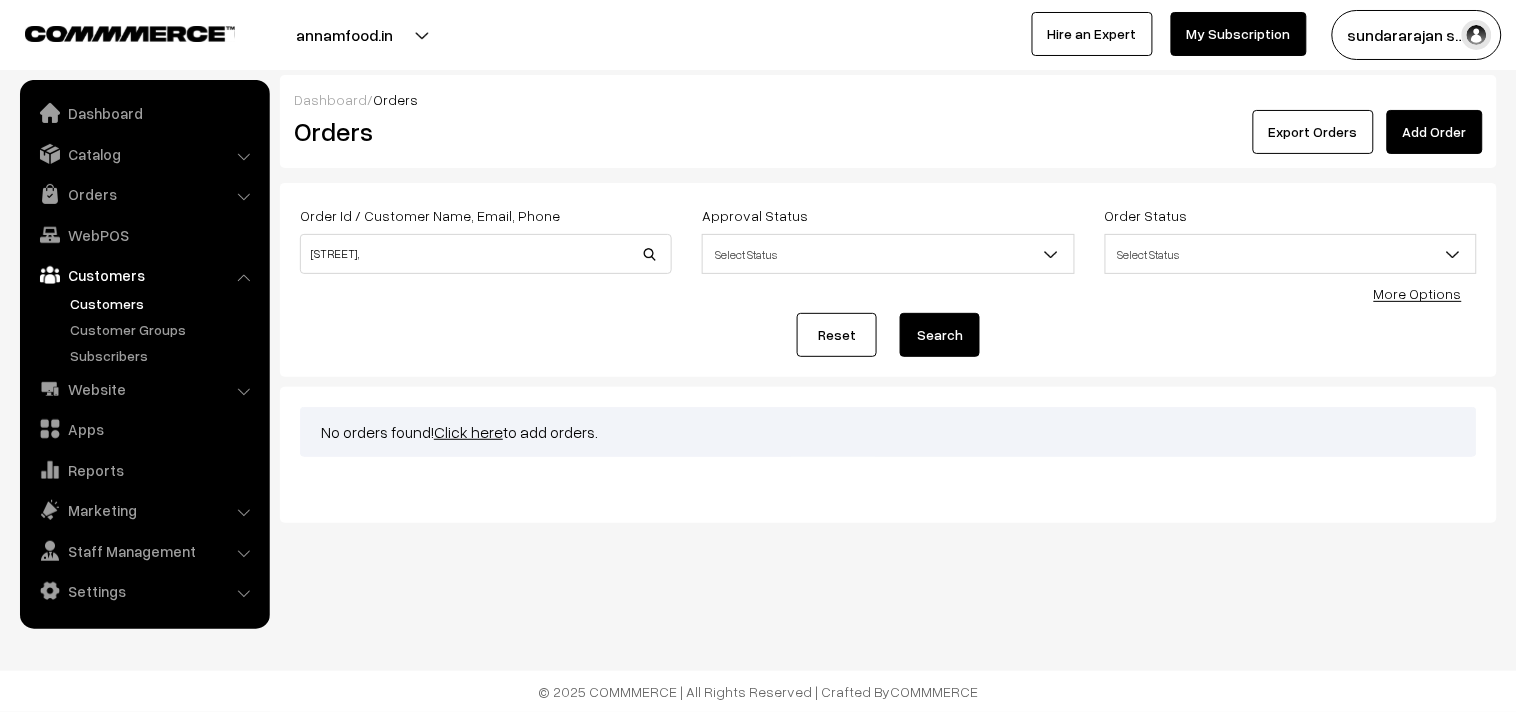 click on "Customers" at bounding box center [164, 303] 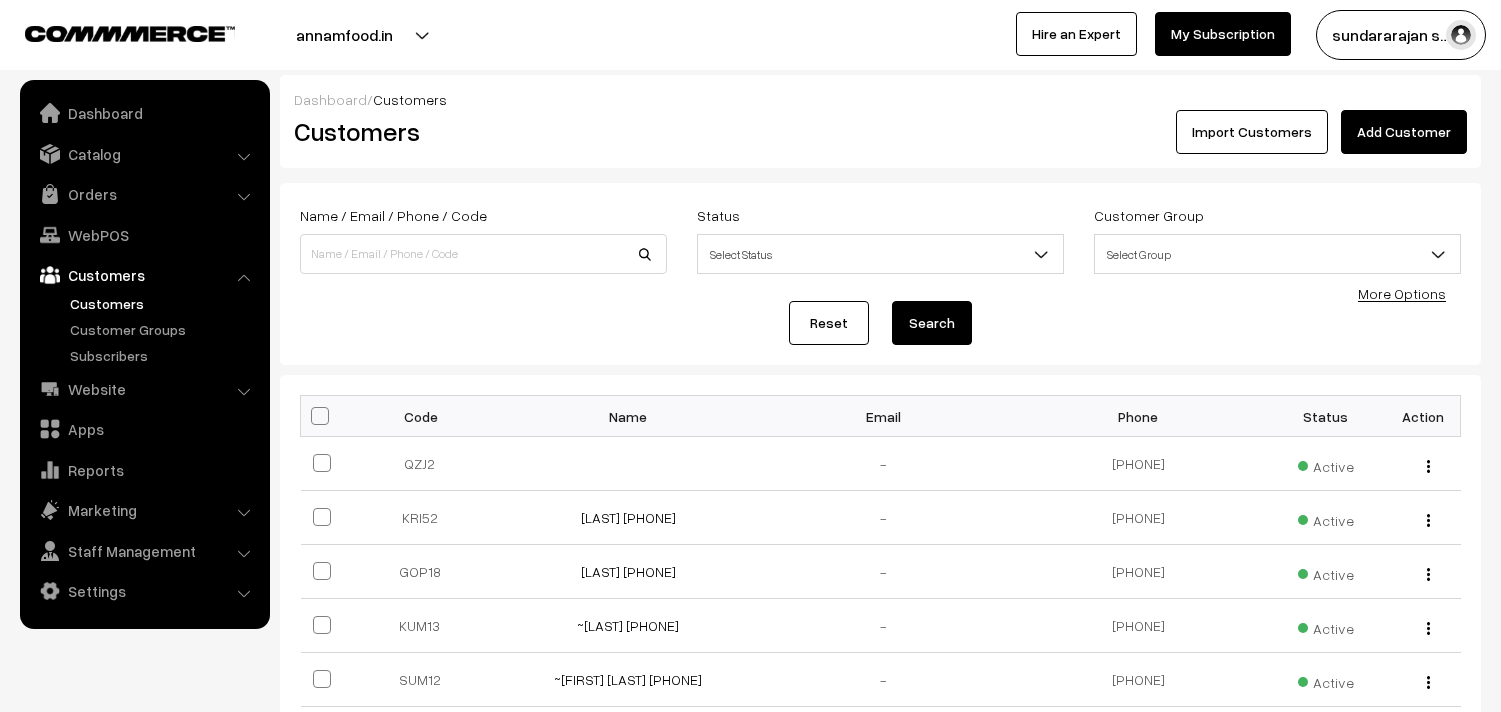 scroll, scrollTop: 0, scrollLeft: 0, axis: both 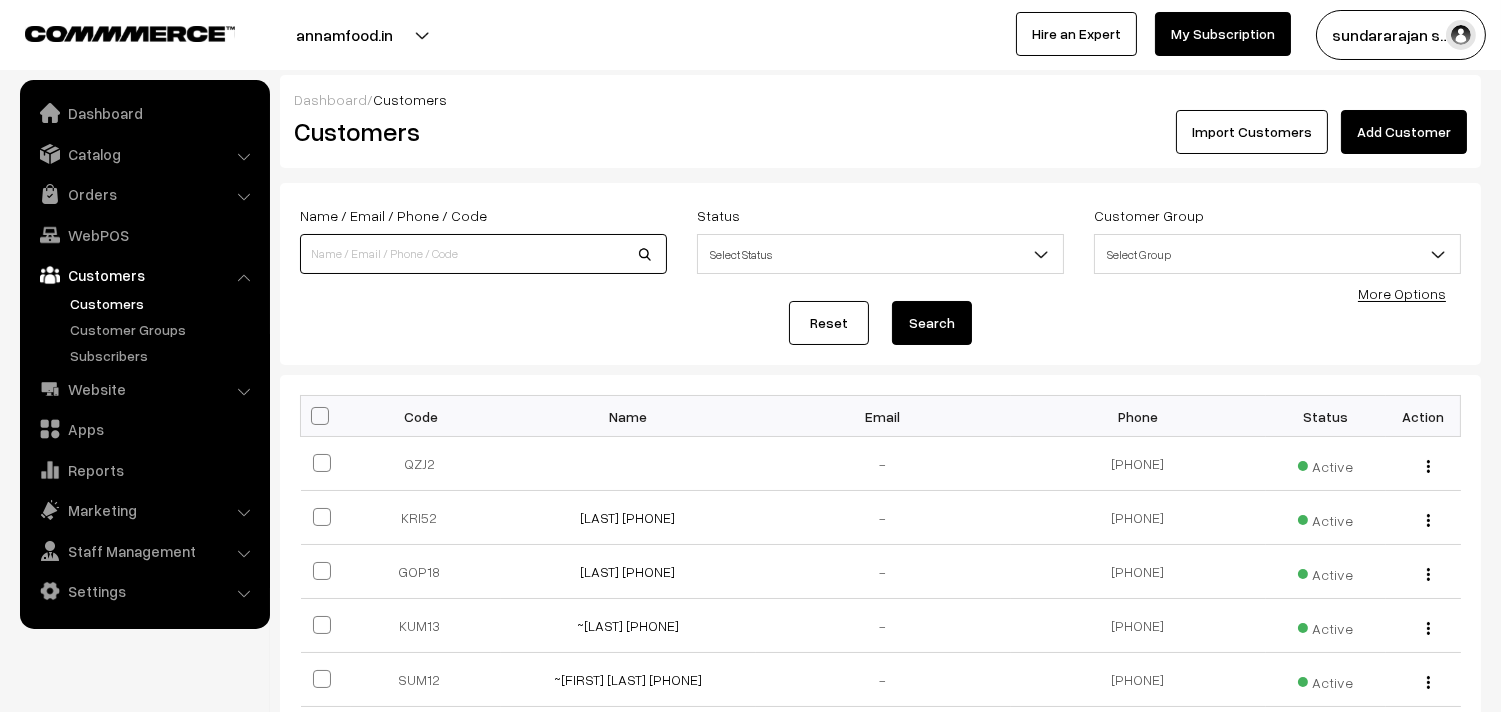 click at bounding box center [483, 254] 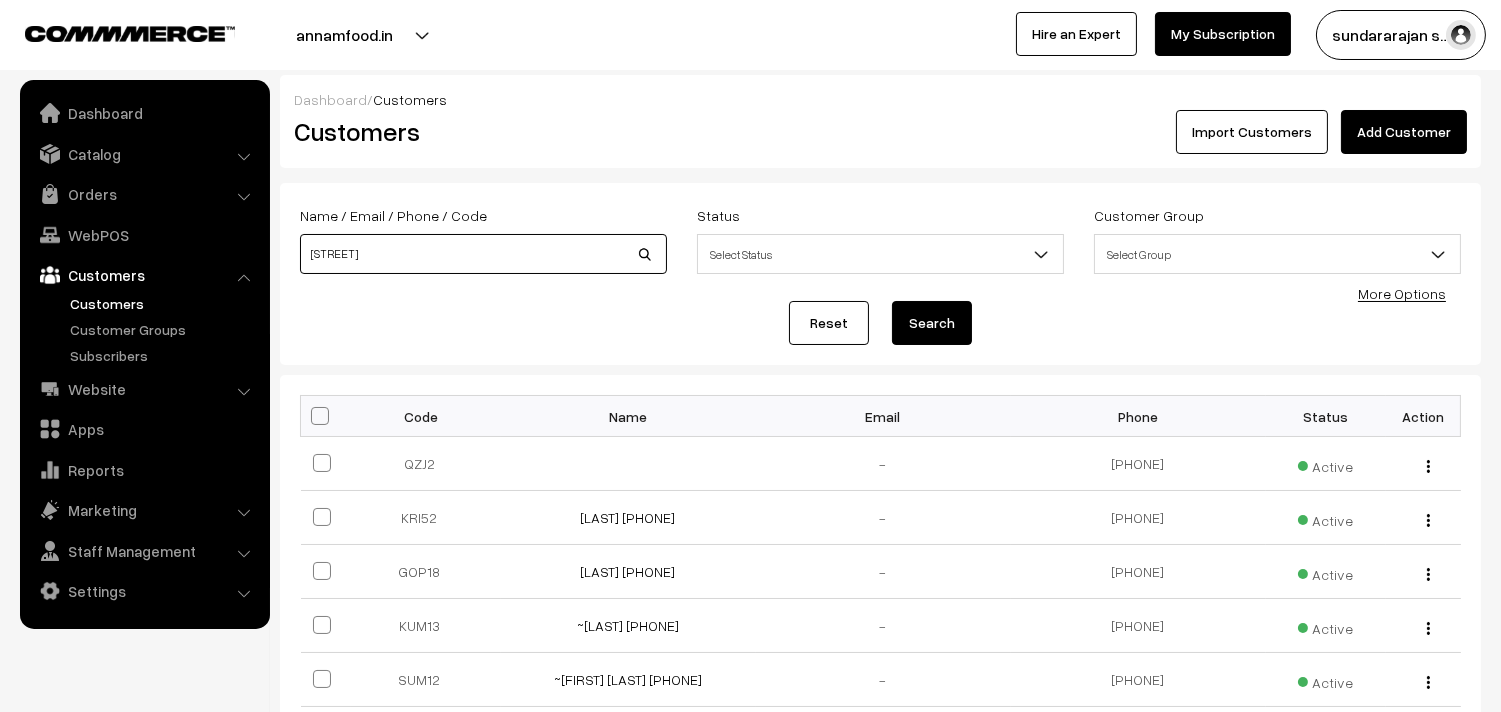 type on "[STREET]," 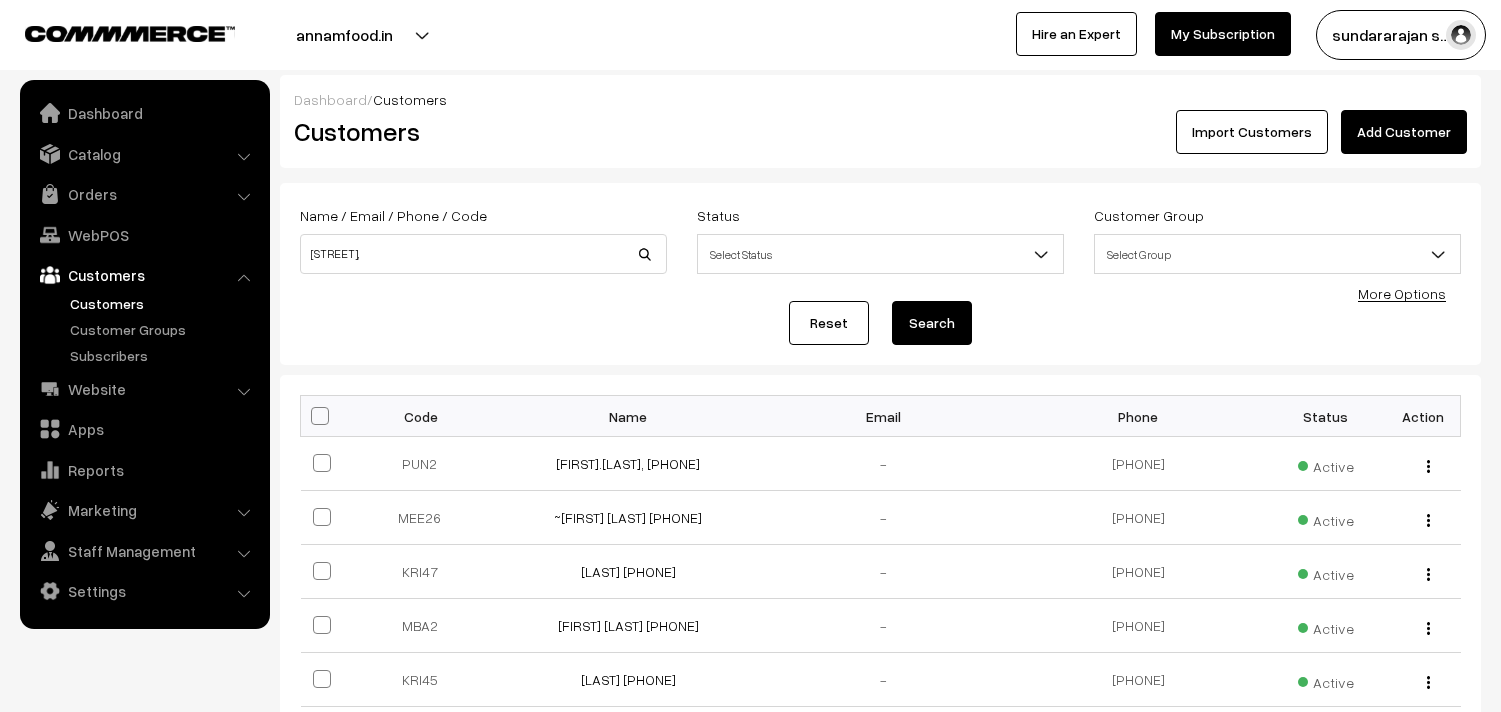 scroll, scrollTop: 0, scrollLeft: 0, axis: both 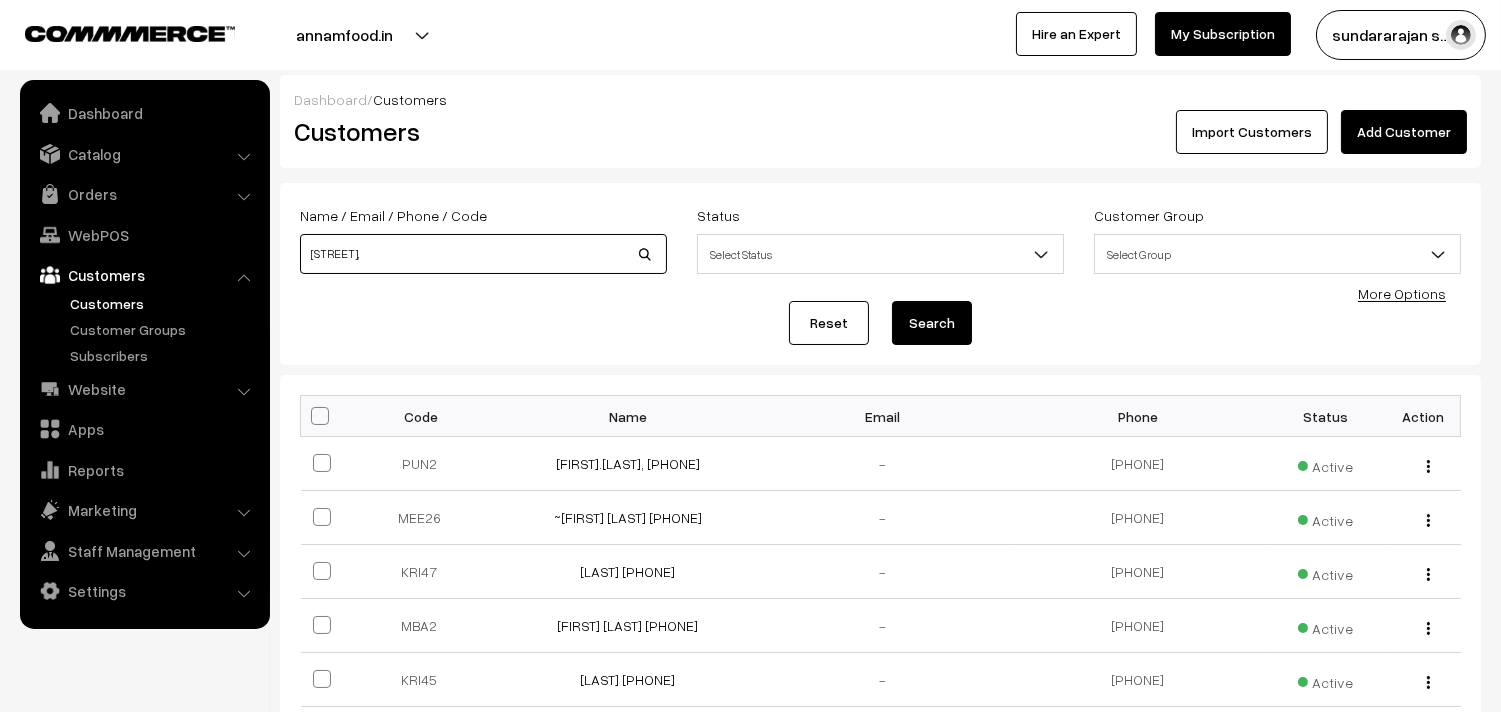 click on "[STREET]," at bounding box center [483, 254] 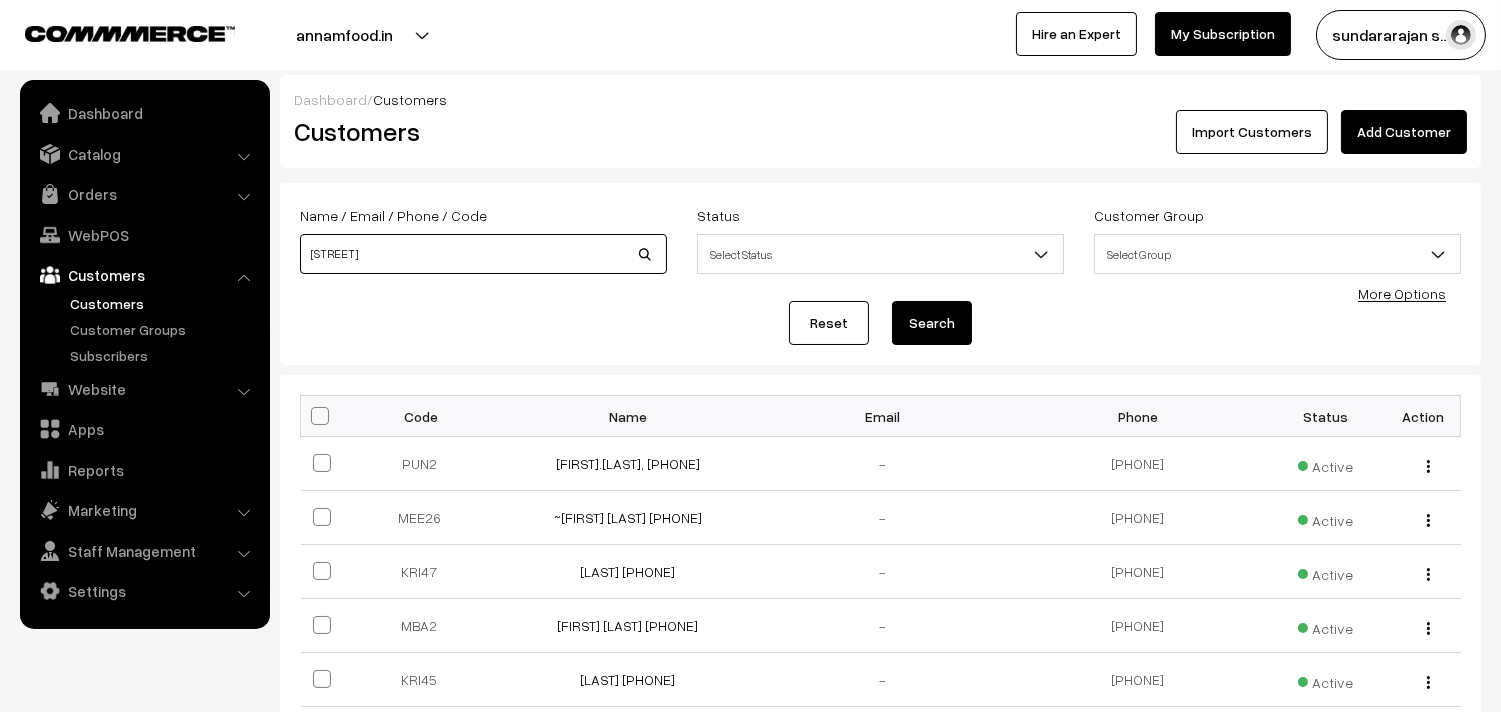 type on "[STREET]" 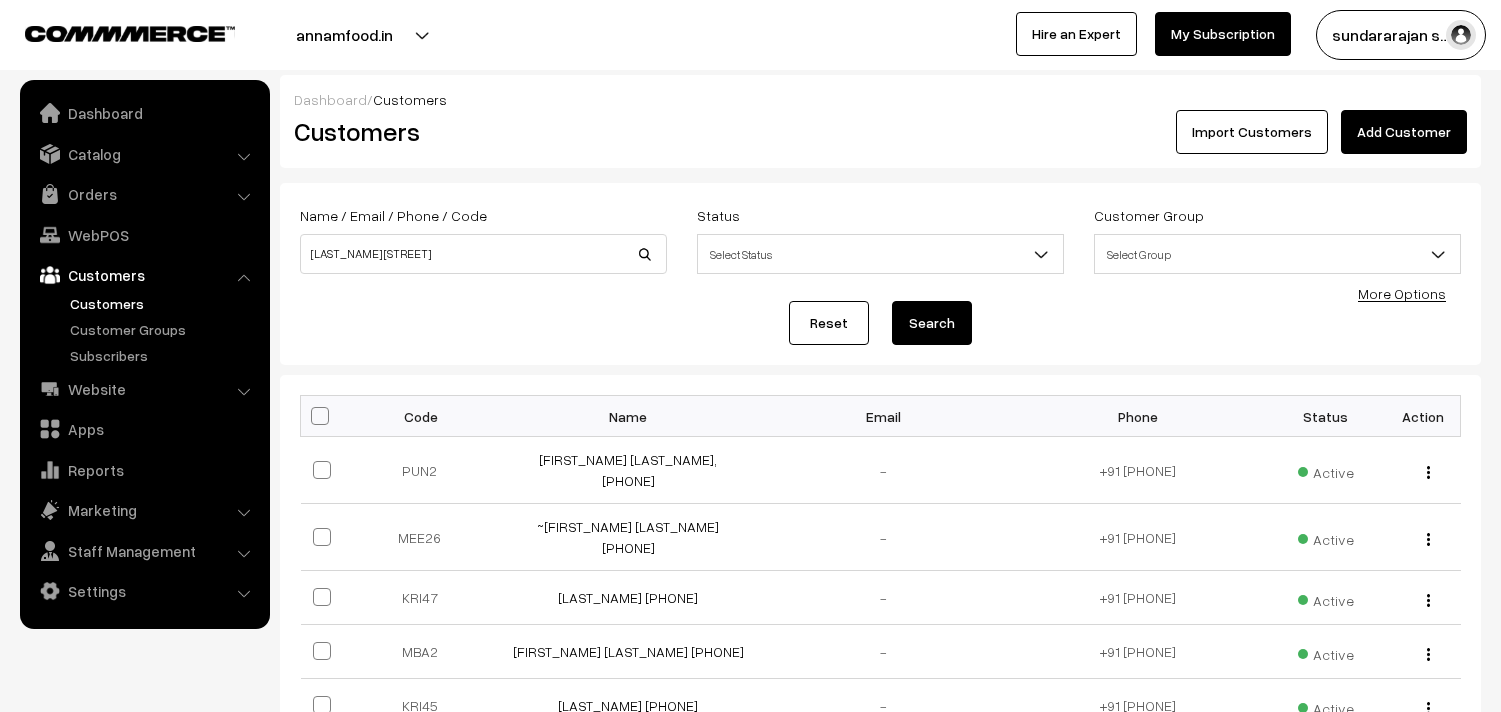 scroll, scrollTop: 0, scrollLeft: 0, axis: both 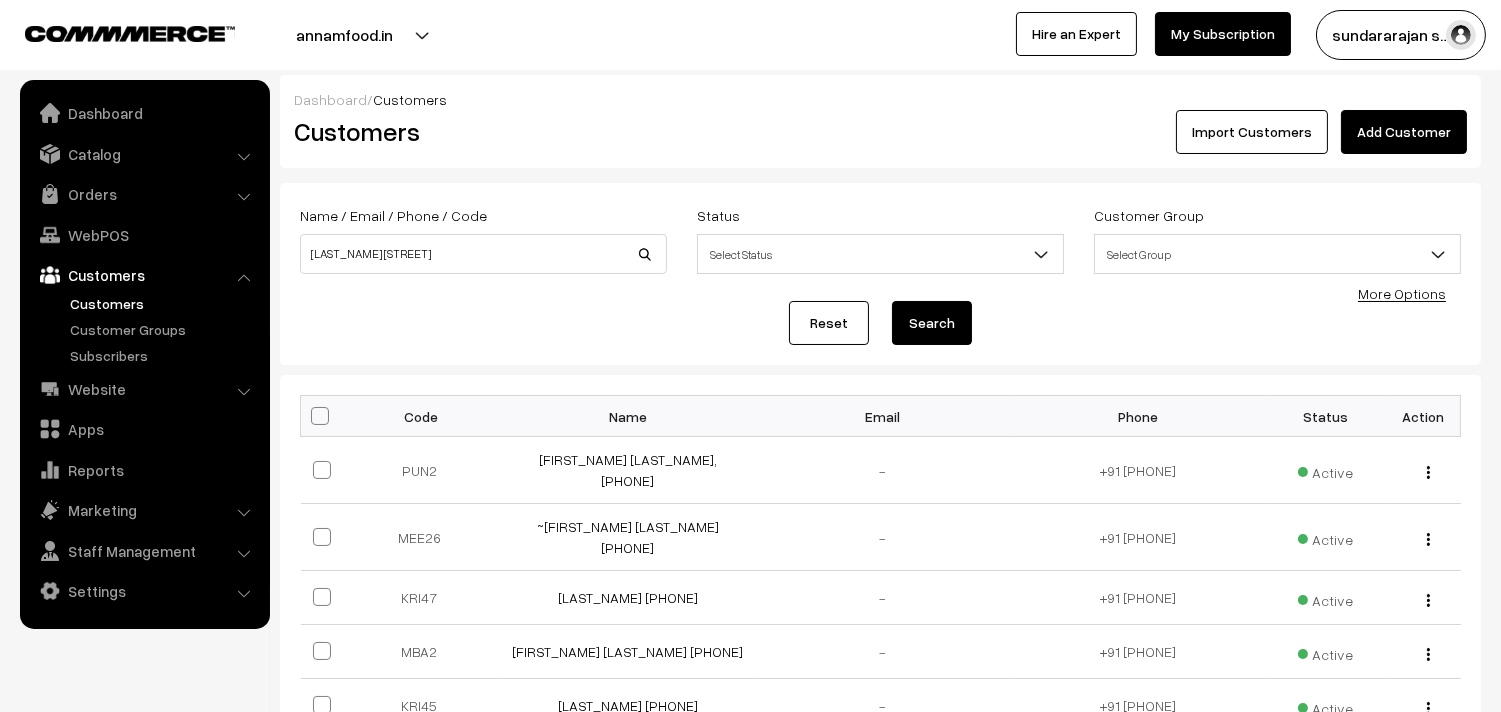 click on "Search" at bounding box center (932, 323) 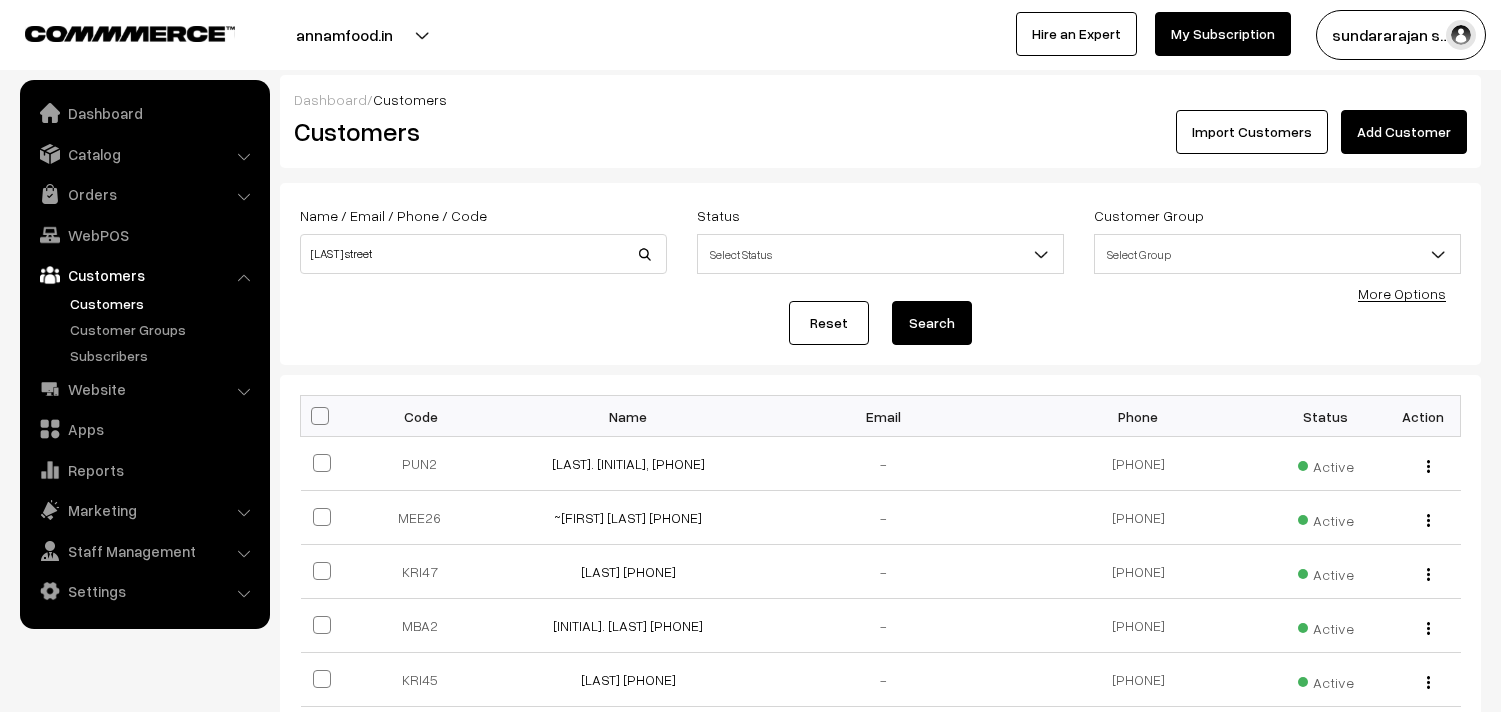 scroll, scrollTop: 0, scrollLeft: 0, axis: both 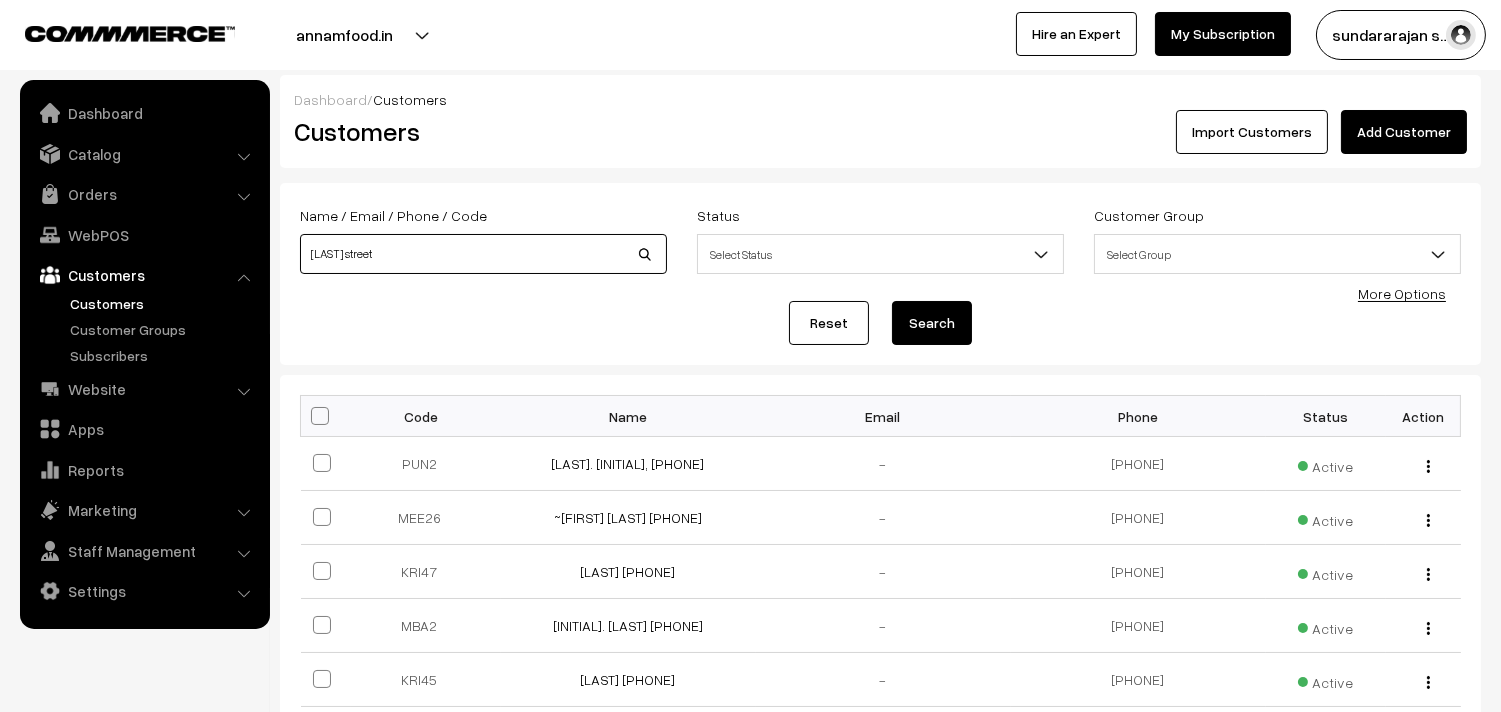 drag, startPoint x: 410, startPoint y: 258, endPoint x: 0, endPoint y: 205, distance: 413.4114 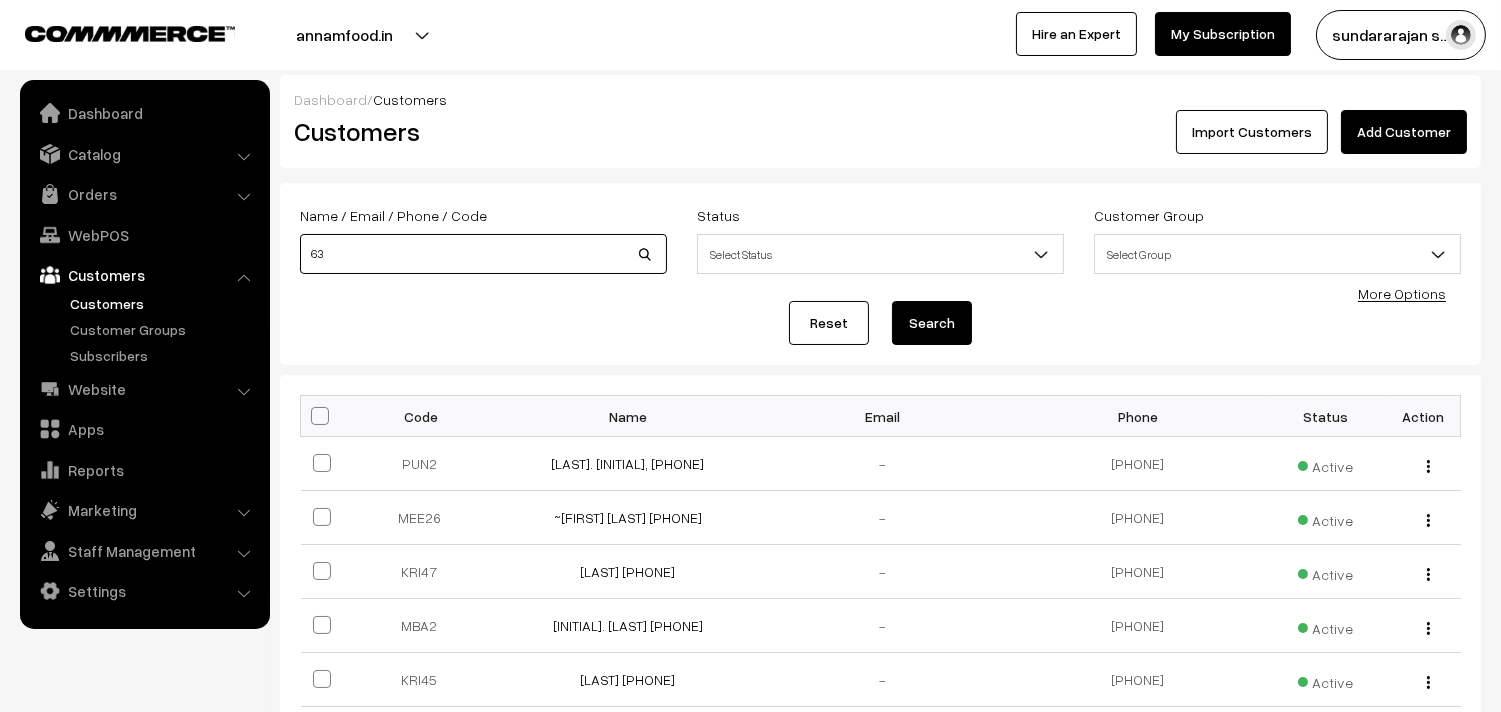 type on "63" 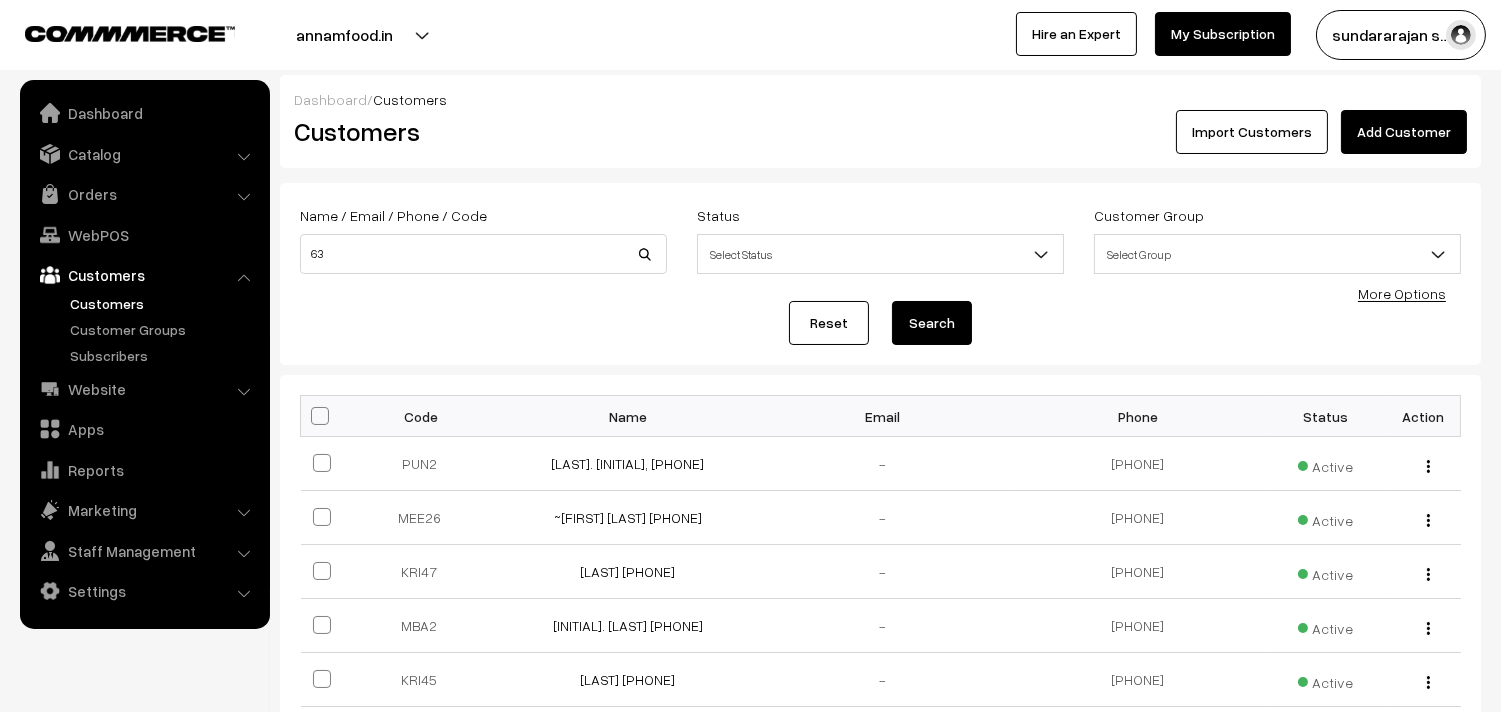 click on "Customers" at bounding box center [580, 131] 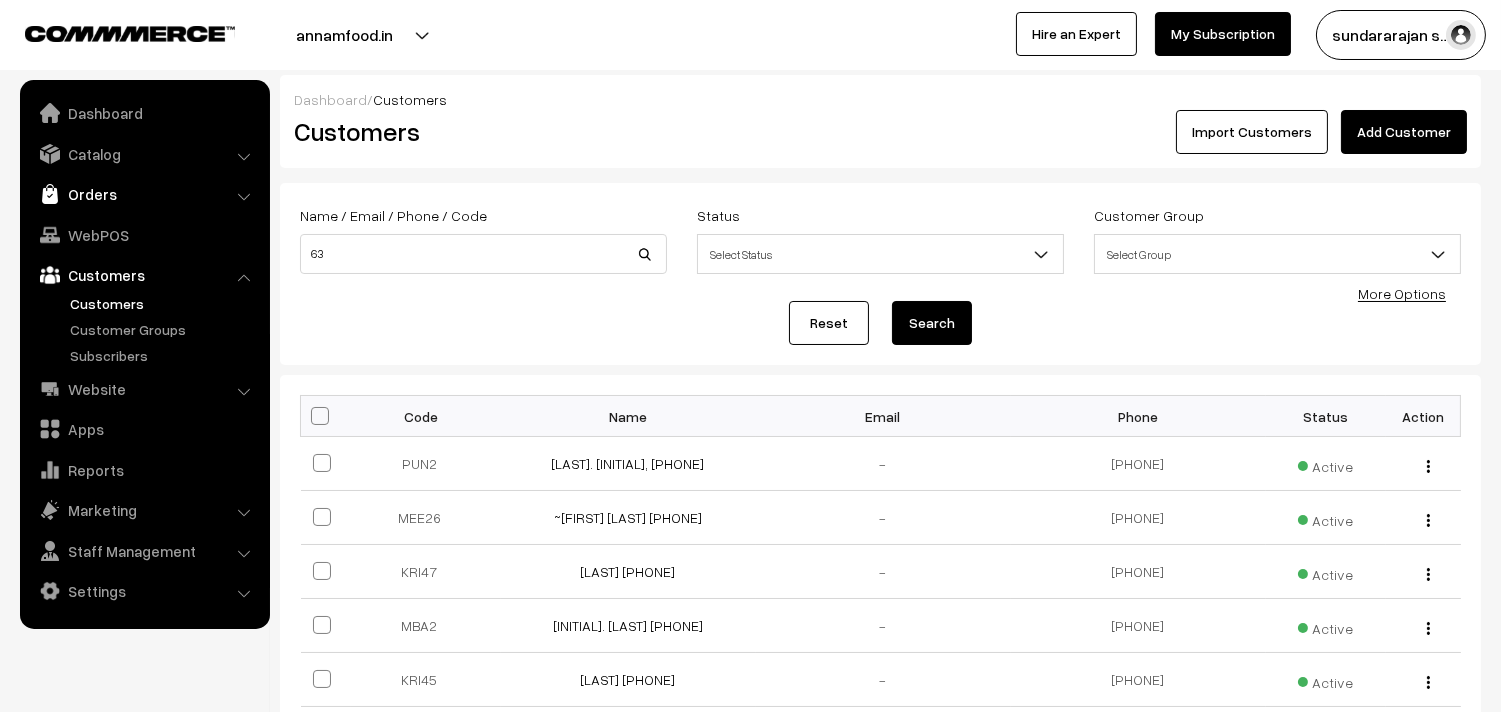 click on "Orders" at bounding box center (144, 194) 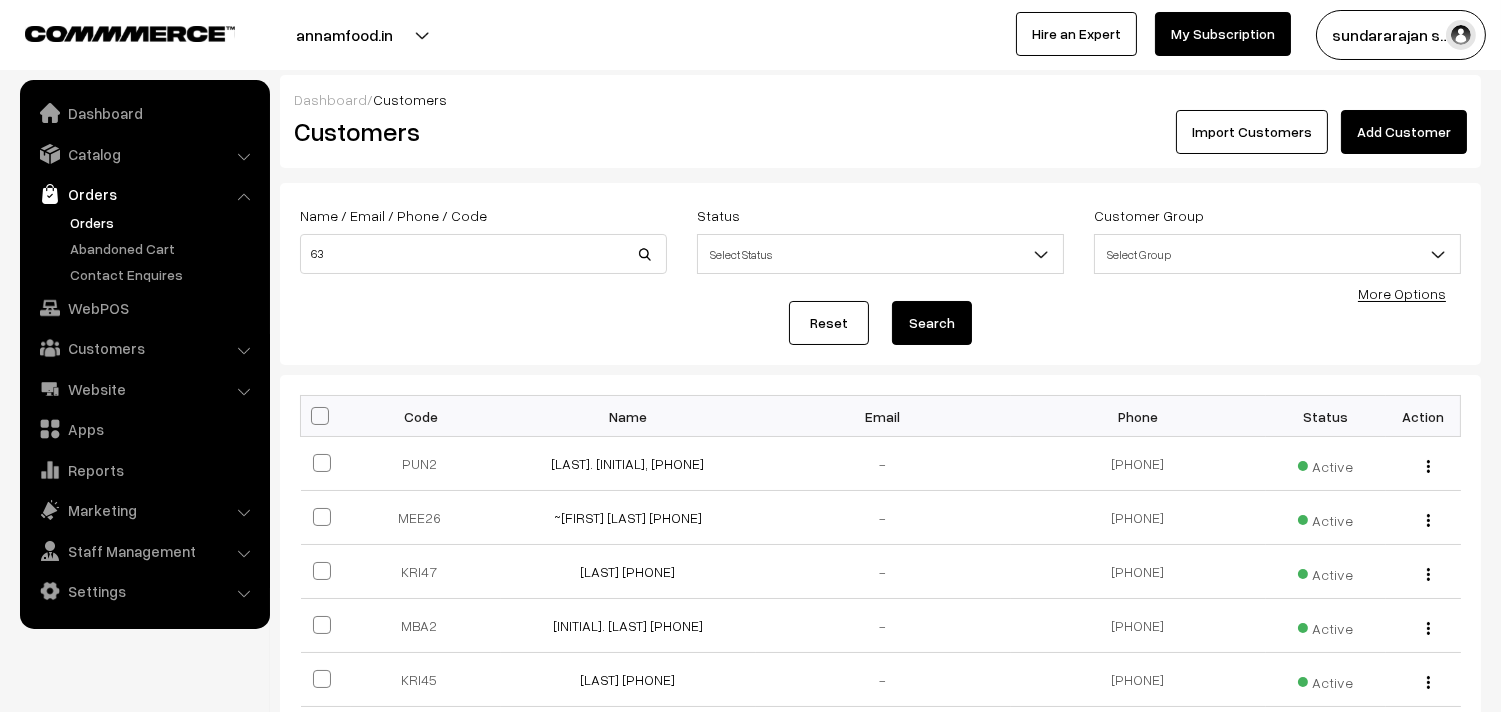 click on "Orders" at bounding box center [164, 222] 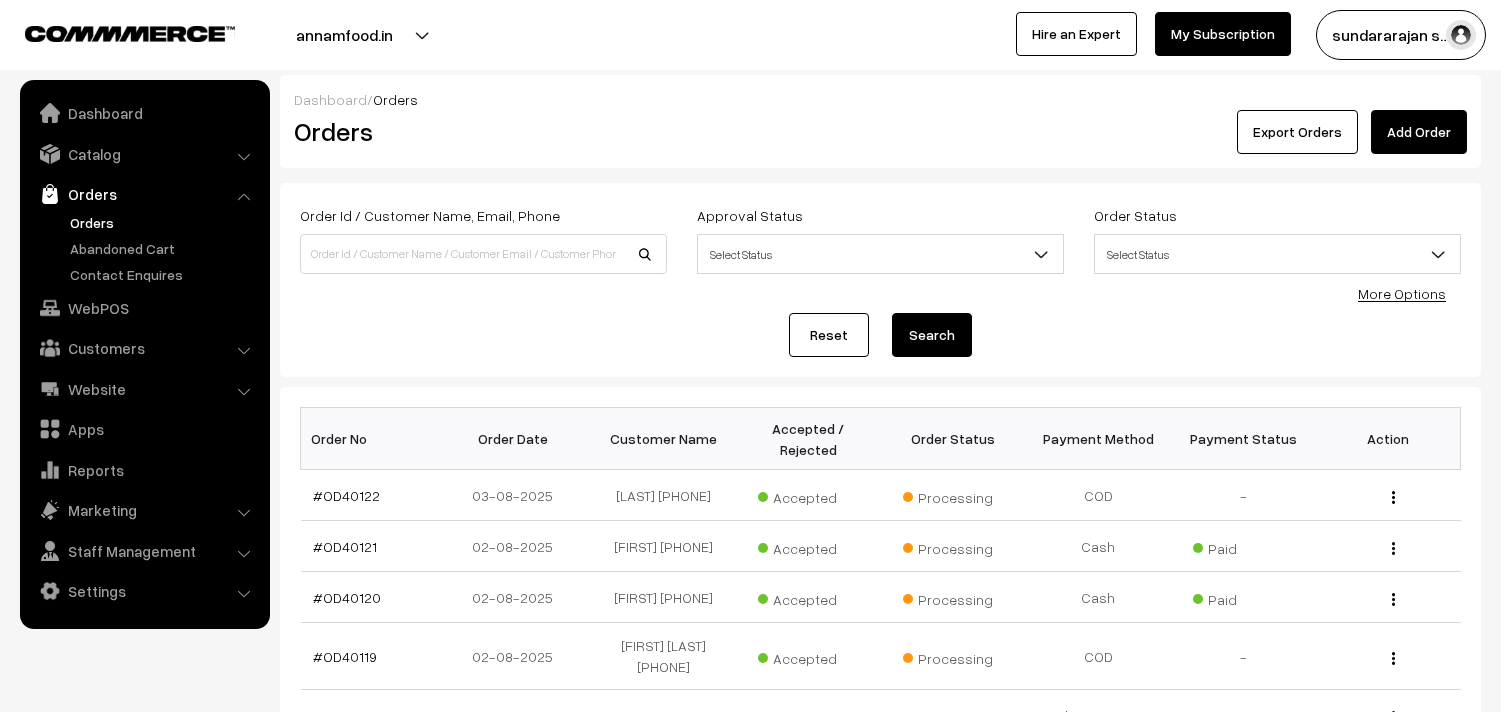 scroll, scrollTop: 0, scrollLeft: 0, axis: both 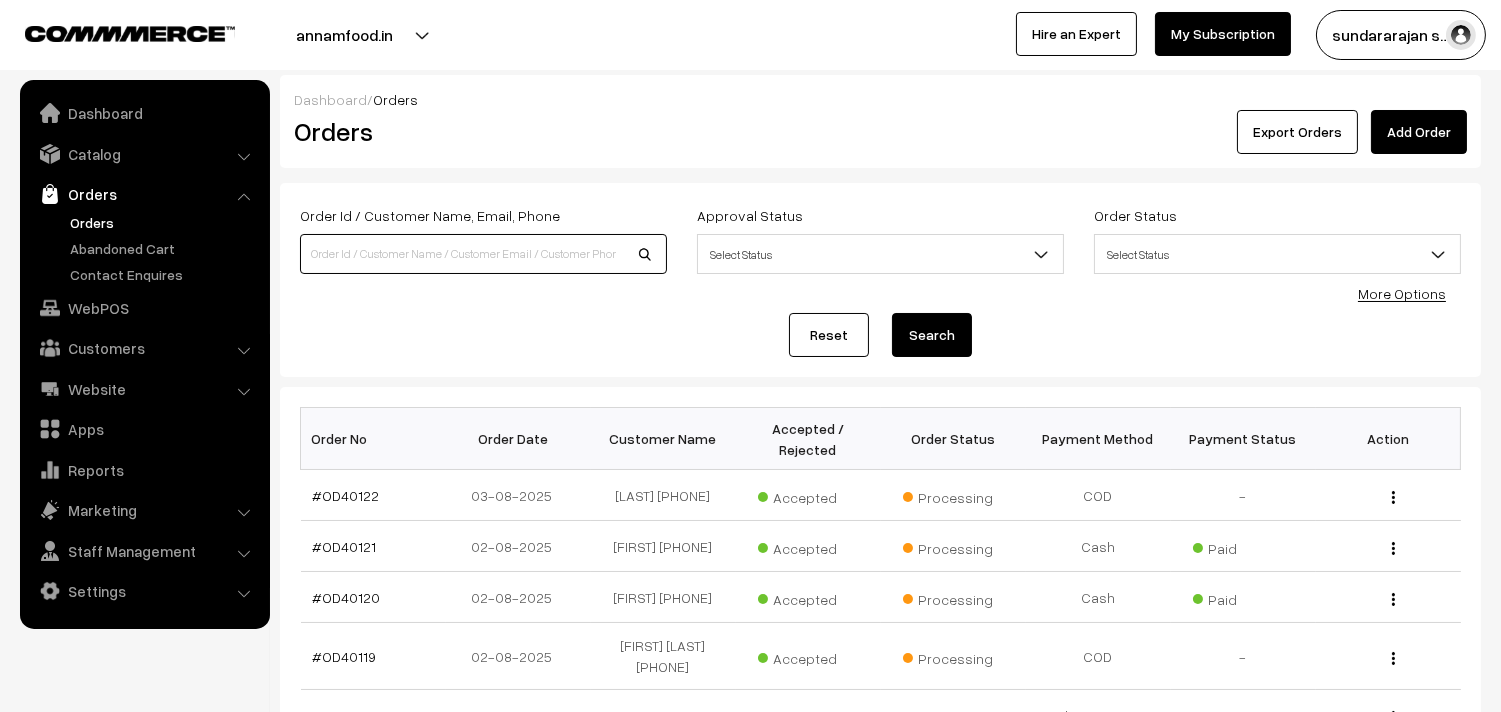 click at bounding box center (483, 254) 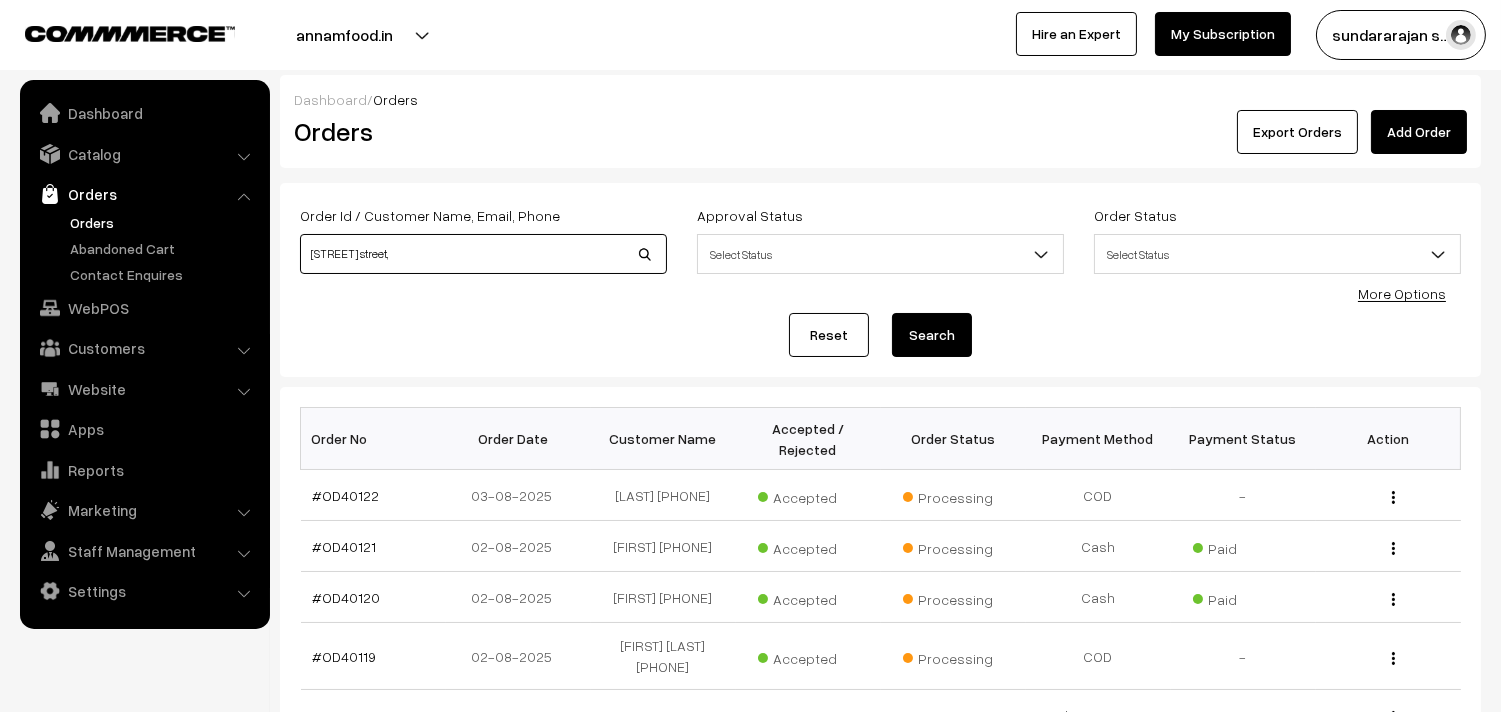 type on "[STREET]," 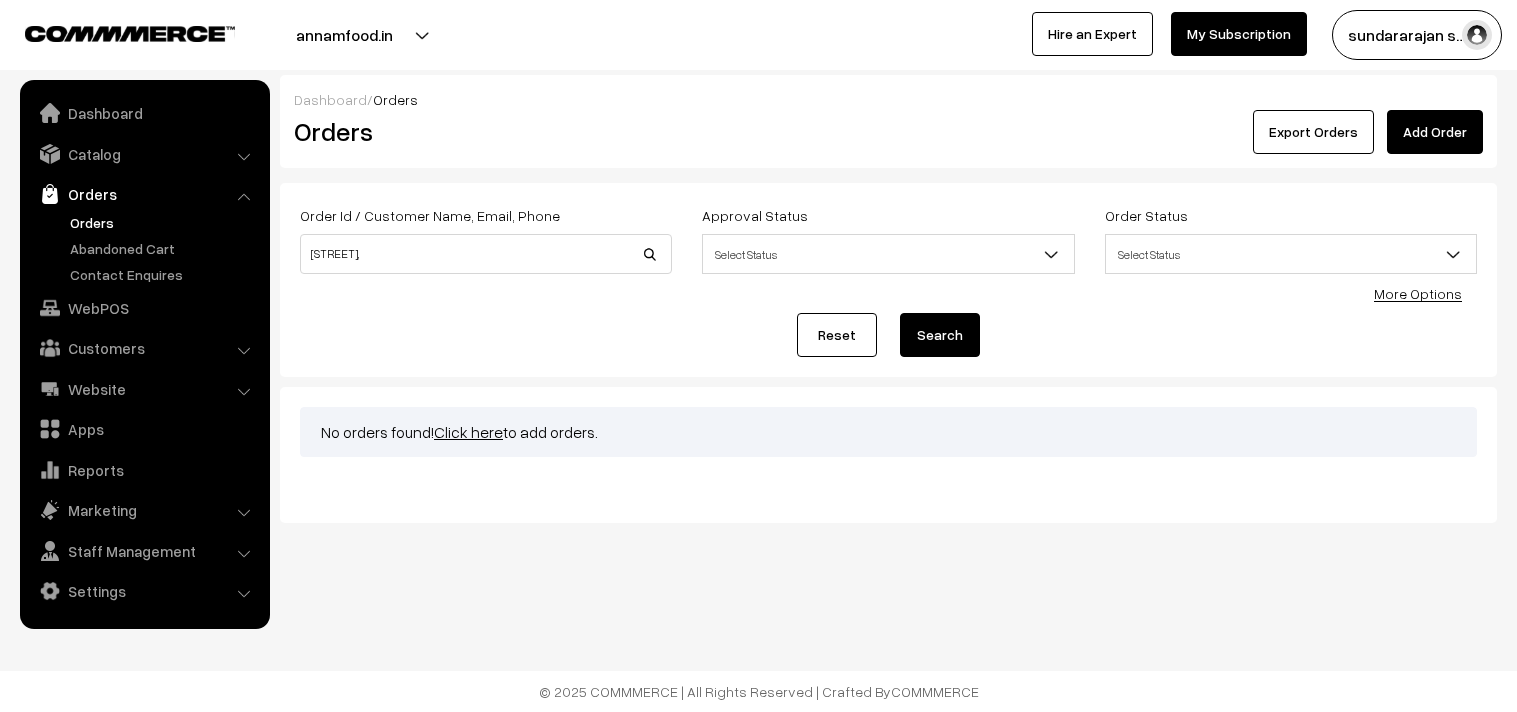 scroll, scrollTop: 0, scrollLeft: 0, axis: both 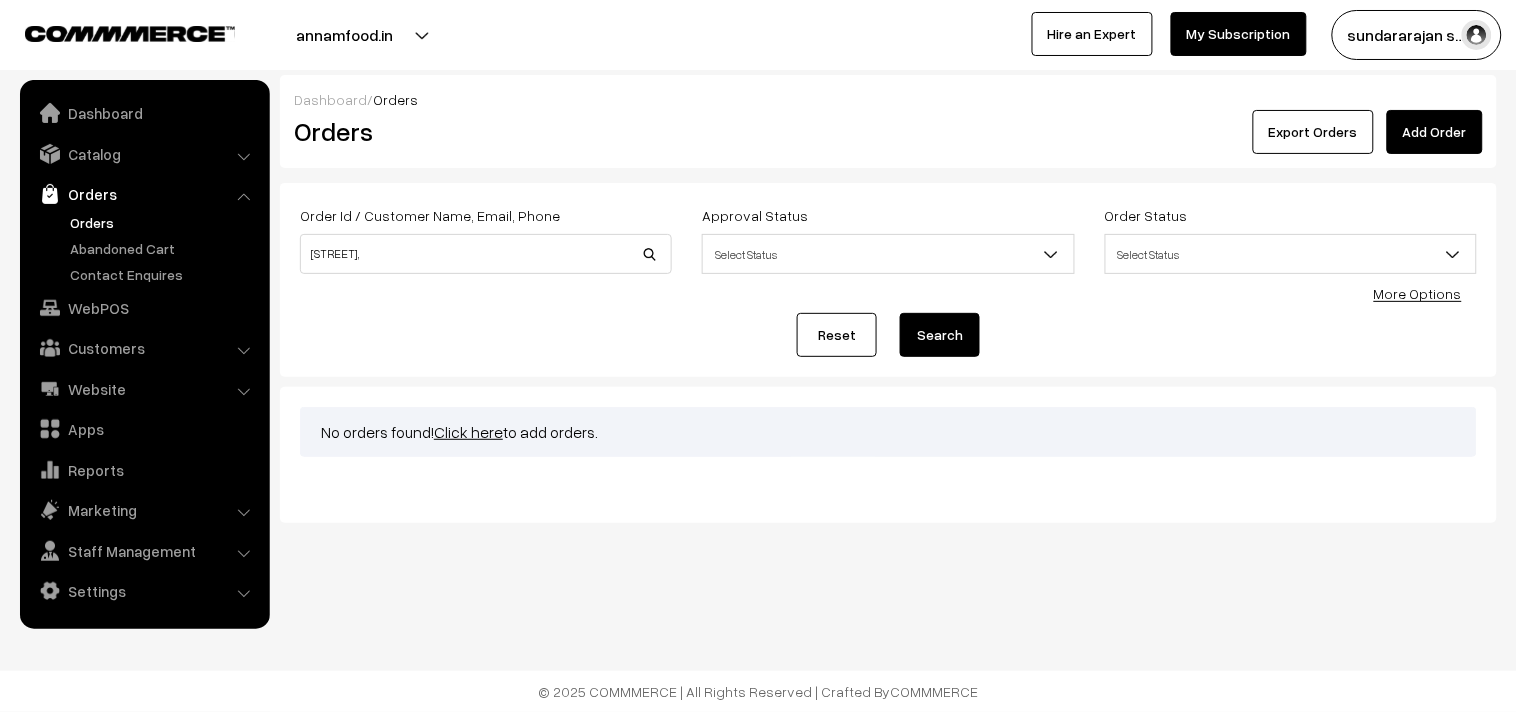 click on "Orders" at bounding box center [164, 222] 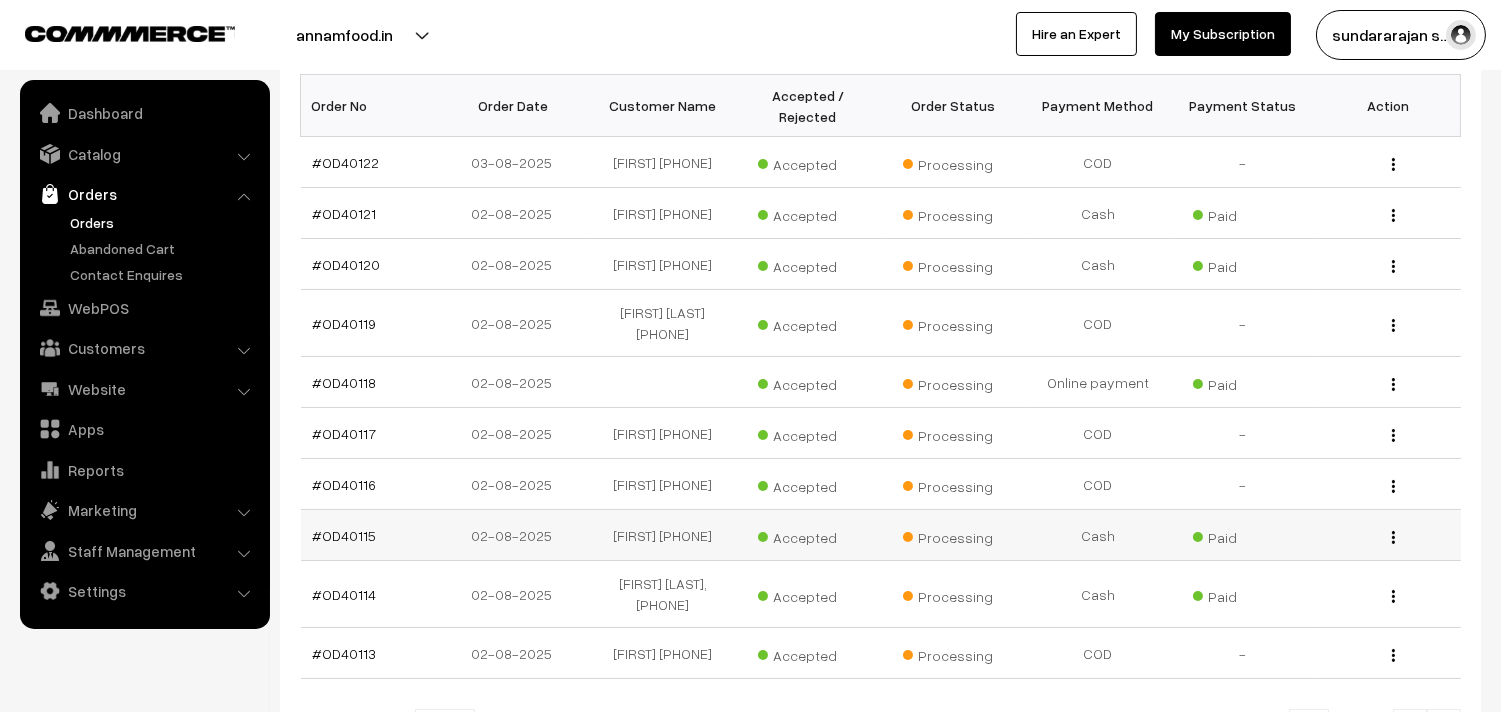 scroll, scrollTop: 633, scrollLeft: 0, axis: vertical 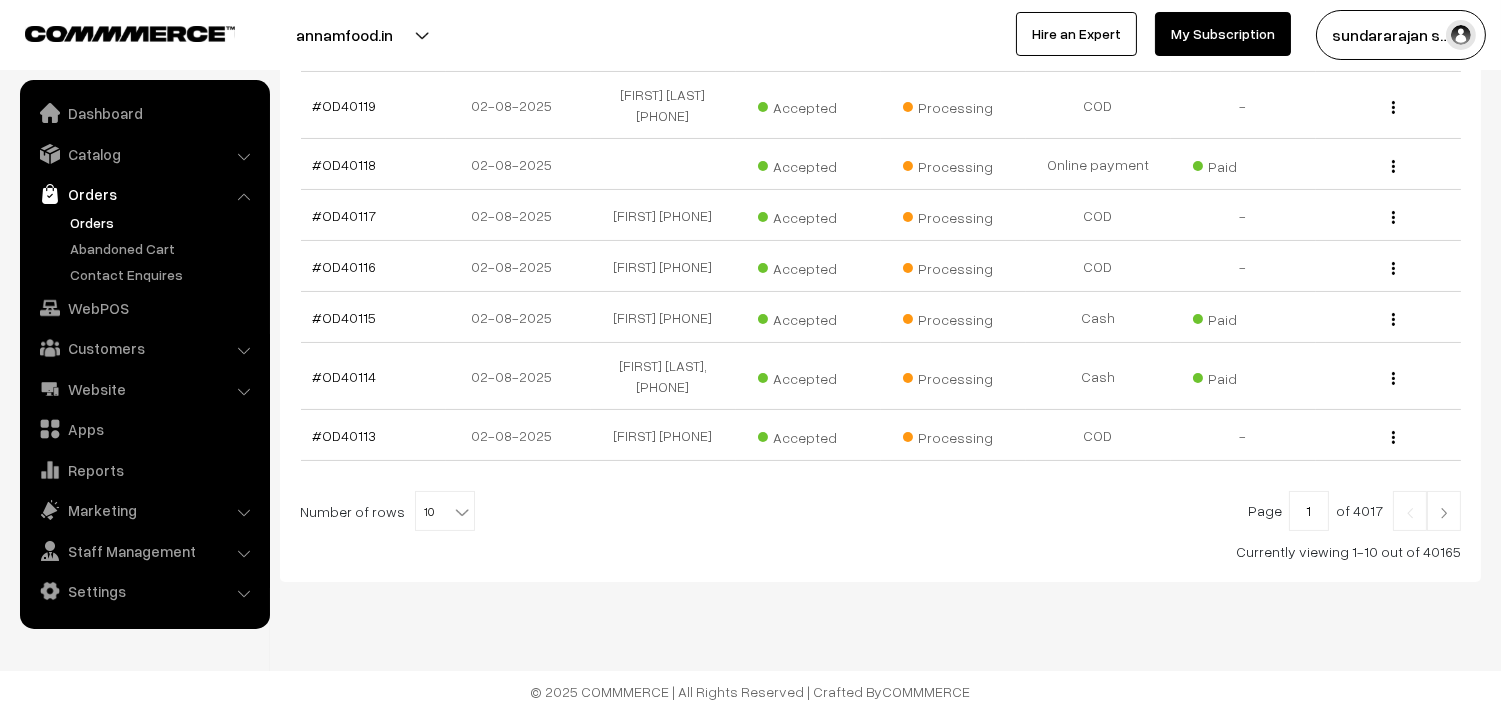 click on "10" at bounding box center (445, 512) 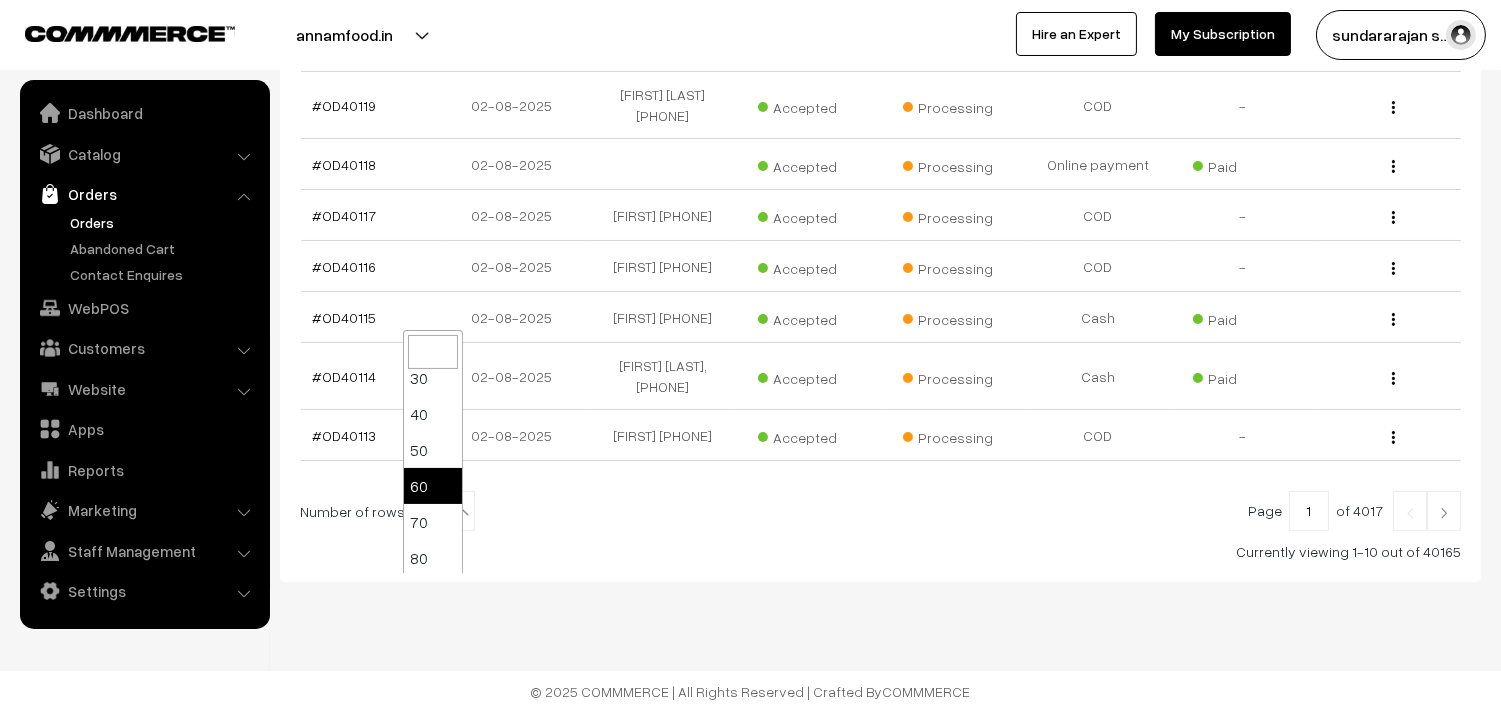scroll, scrollTop: 160, scrollLeft: 0, axis: vertical 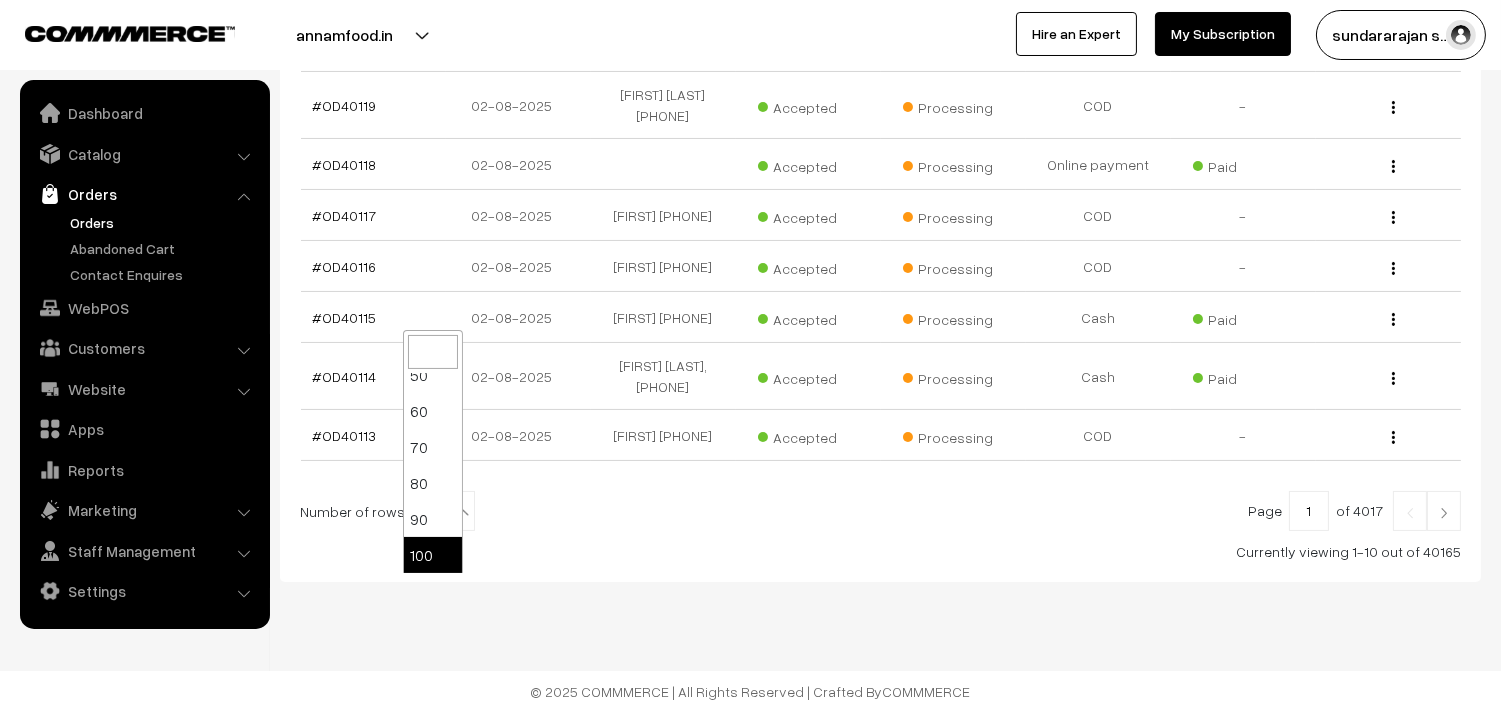 select on "100" 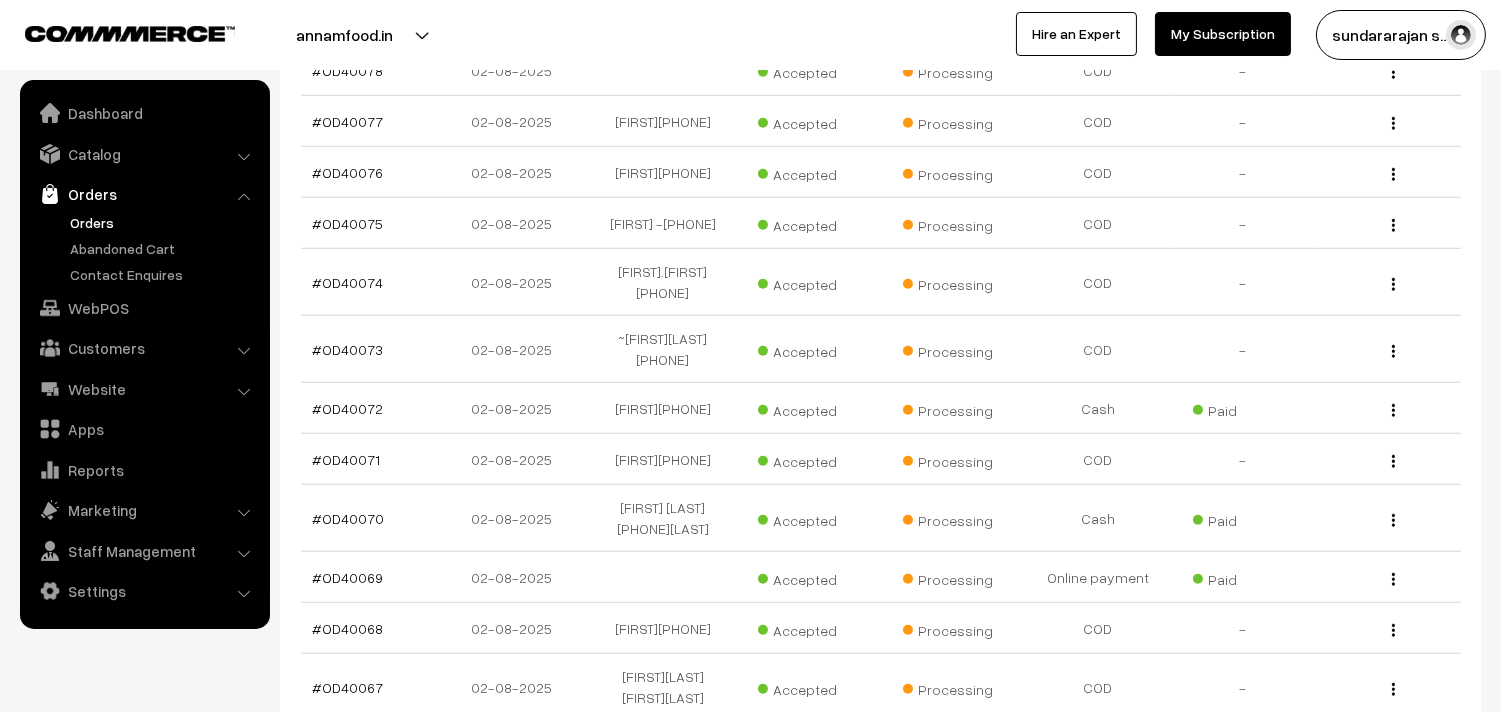 scroll, scrollTop: 2888, scrollLeft: 0, axis: vertical 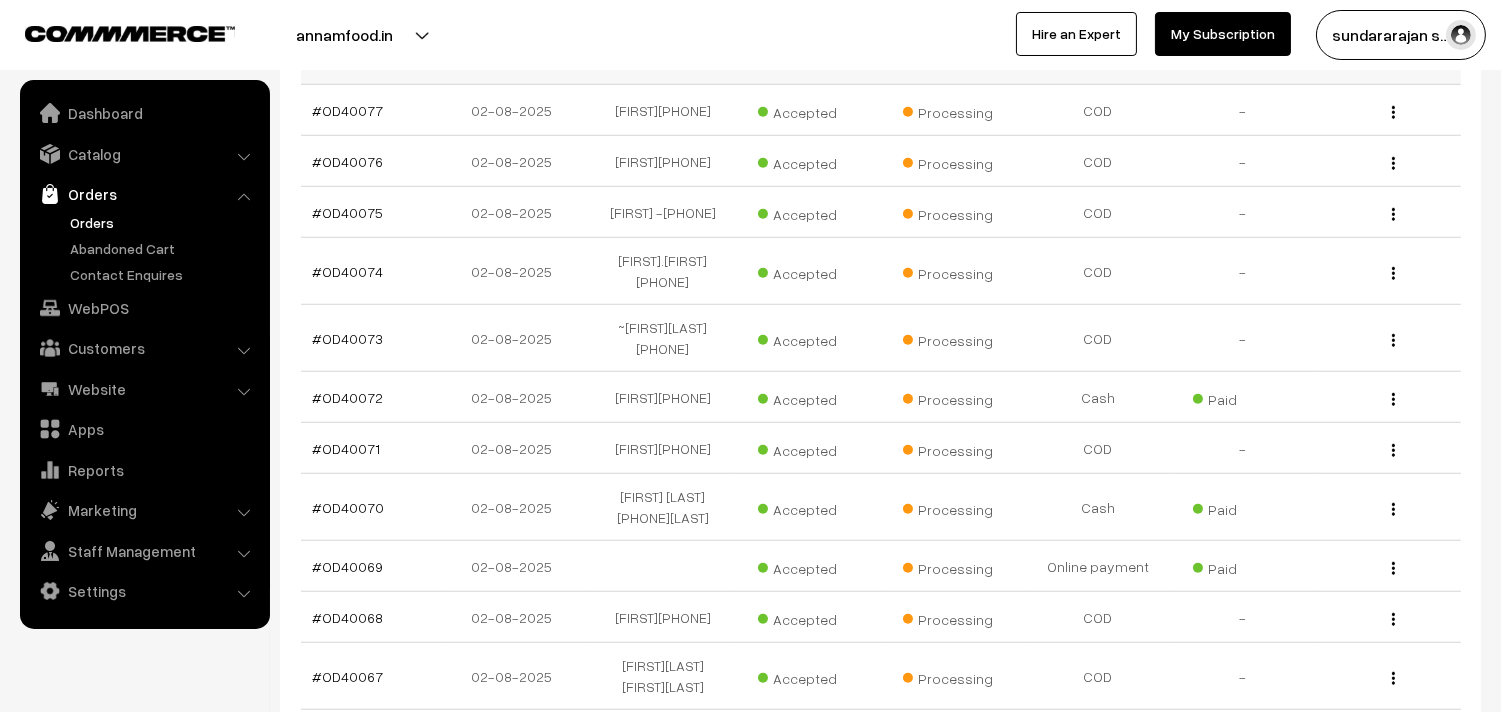 click on "#OD40078" at bounding box center (348, 59) 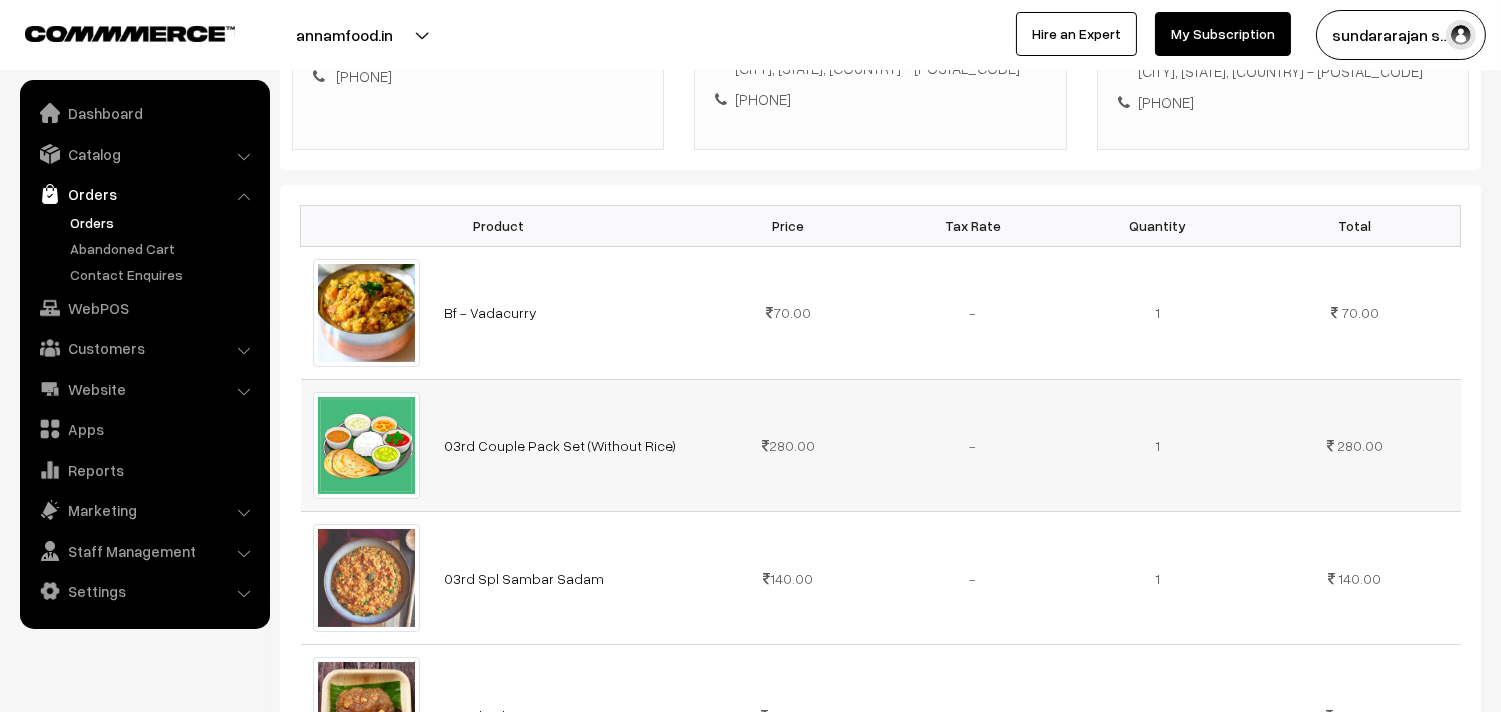 scroll, scrollTop: 444, scrollLeft: 0, axis: vertical 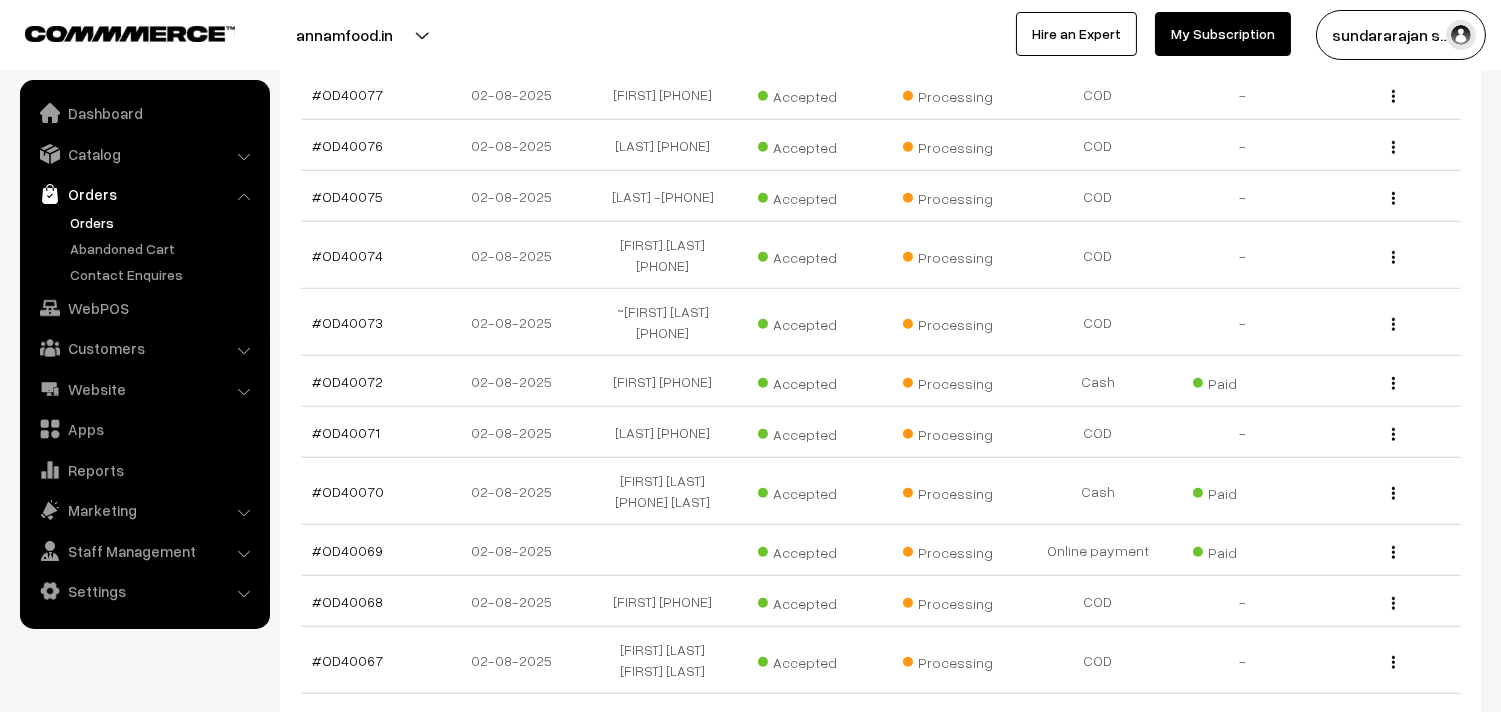 click on "#OD40080" at bounding box center [349, -75] 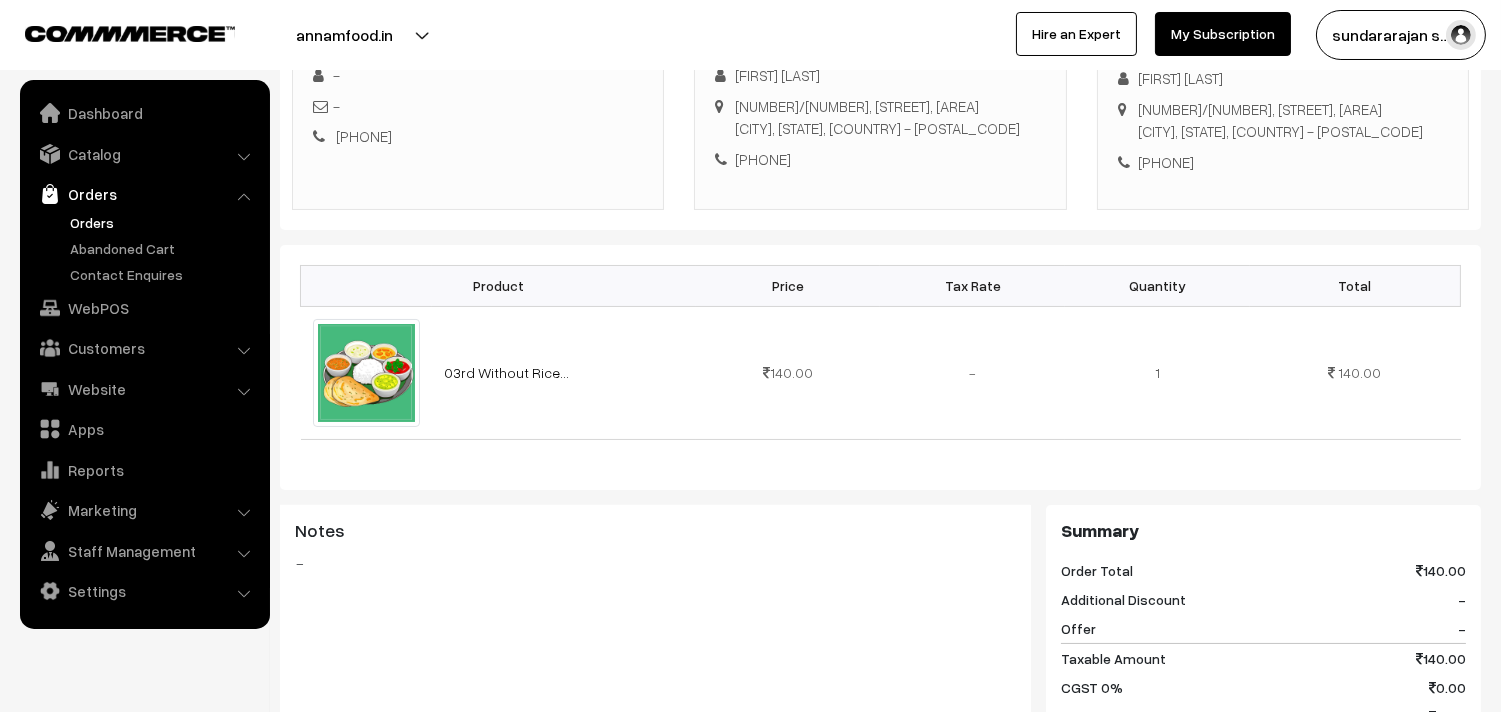 scroll, scrollTop: 222, scrollLeft: 0, axis: vertical 